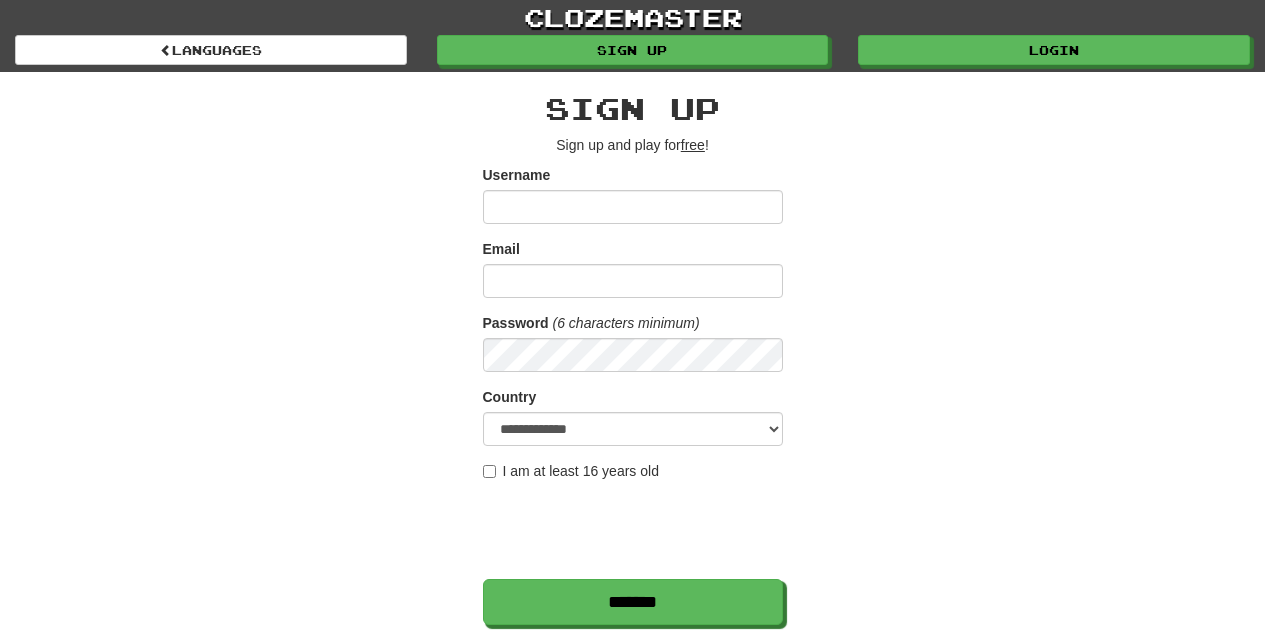 scroll, scrollTop: 0, scrollLeft: 0, axis: both 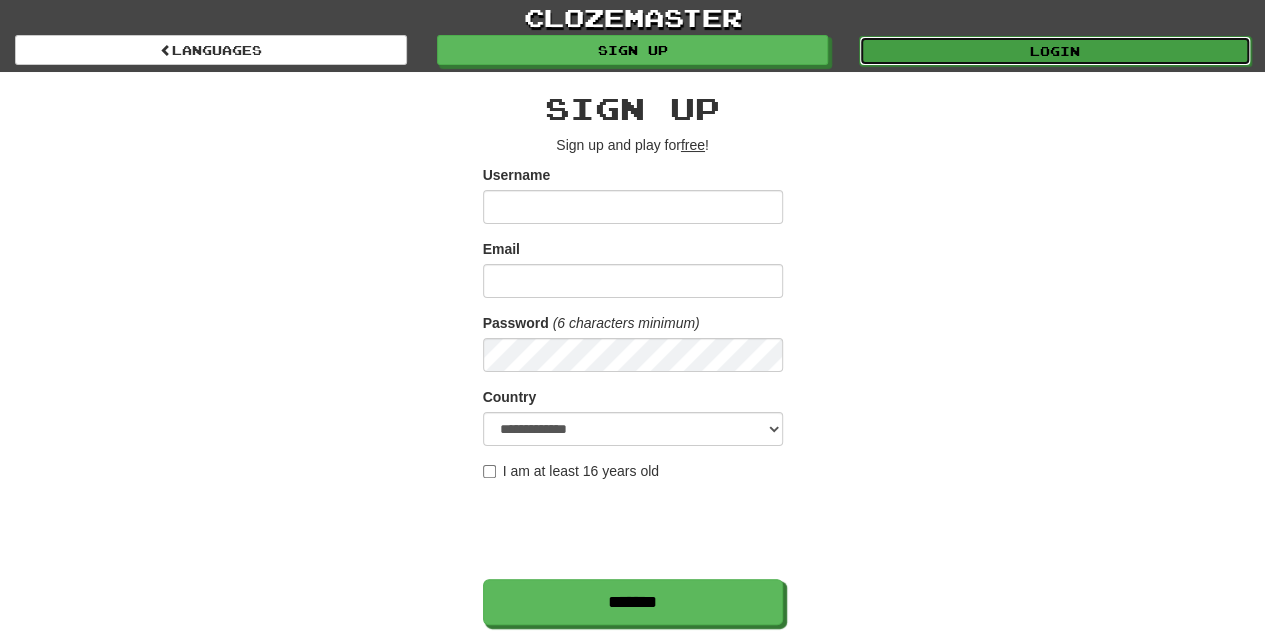 click on "Login" at bounding box center (1055, 51) 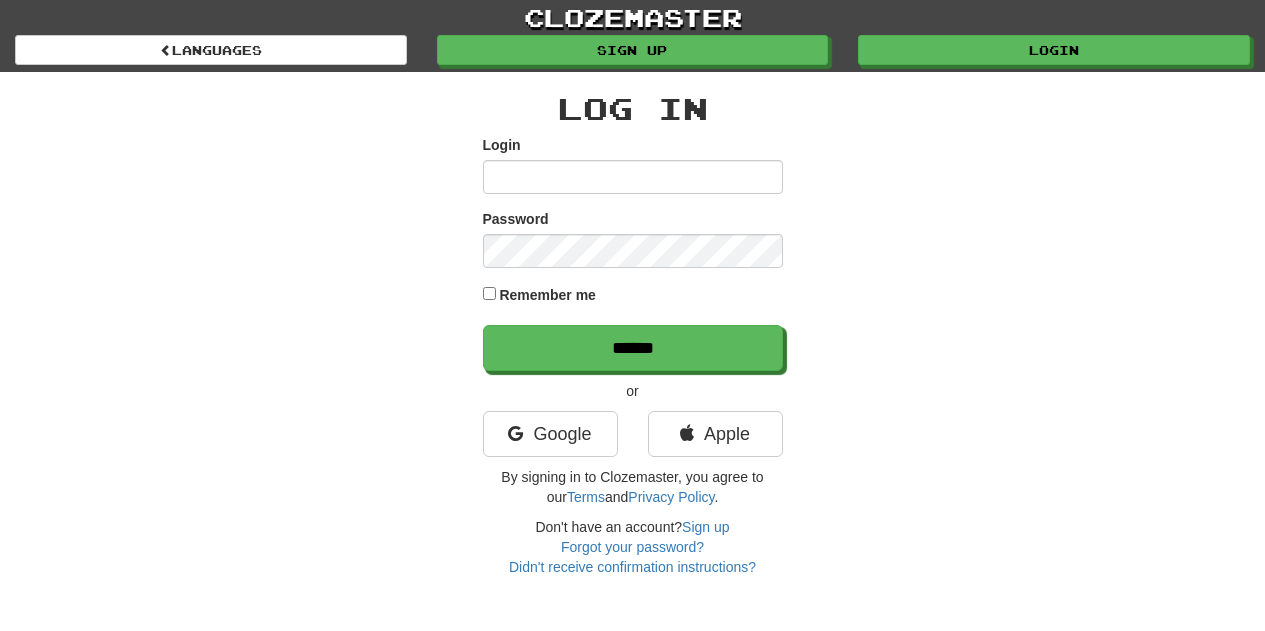 scroll, scrollTop: 0, scrollLeft: 0, axis: both 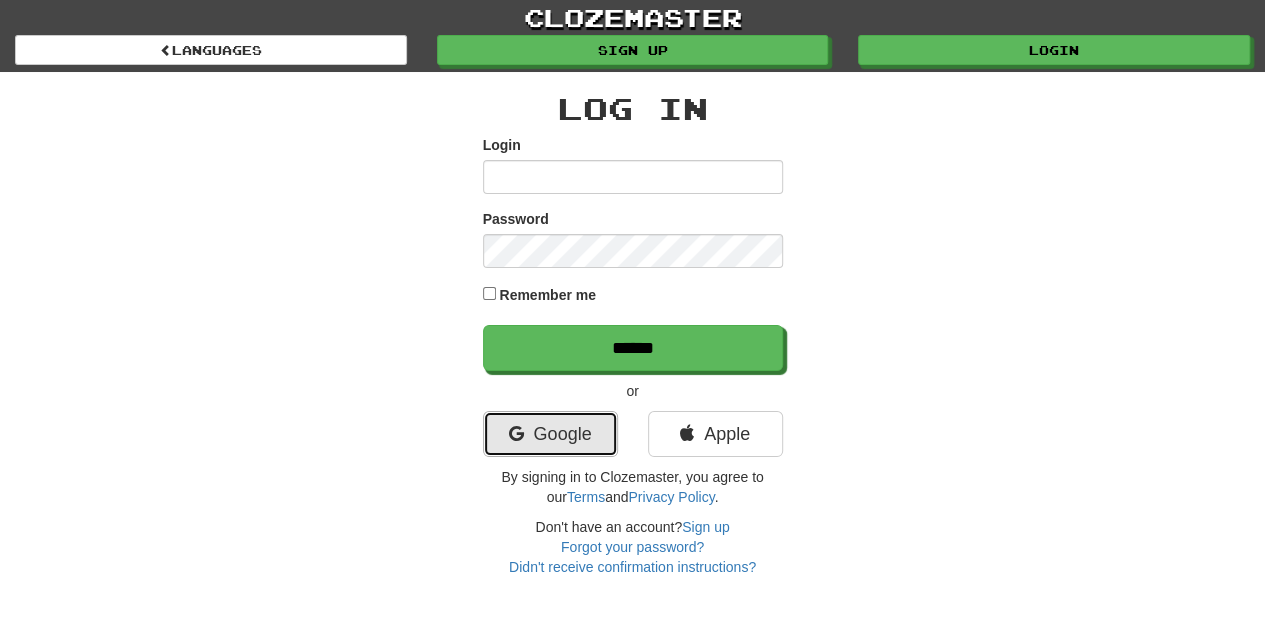 click on "Google" at bounding box center (550, 434) 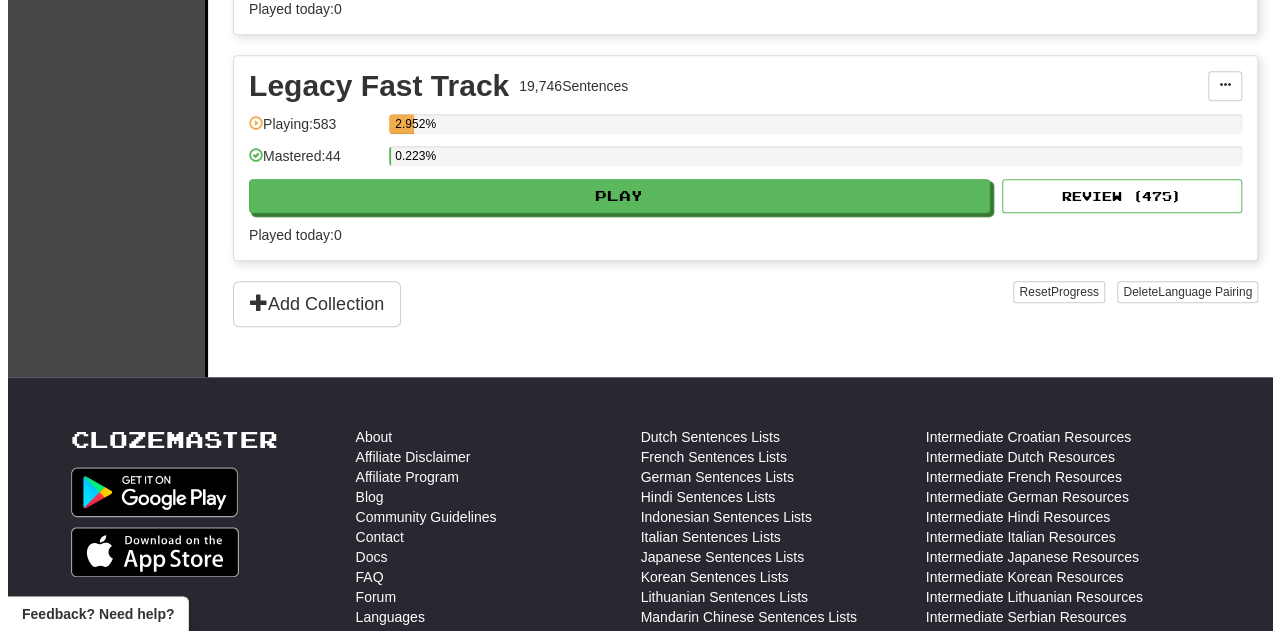 scroll, scrollTop: 818, scrollLeft: 0, axis: vertical 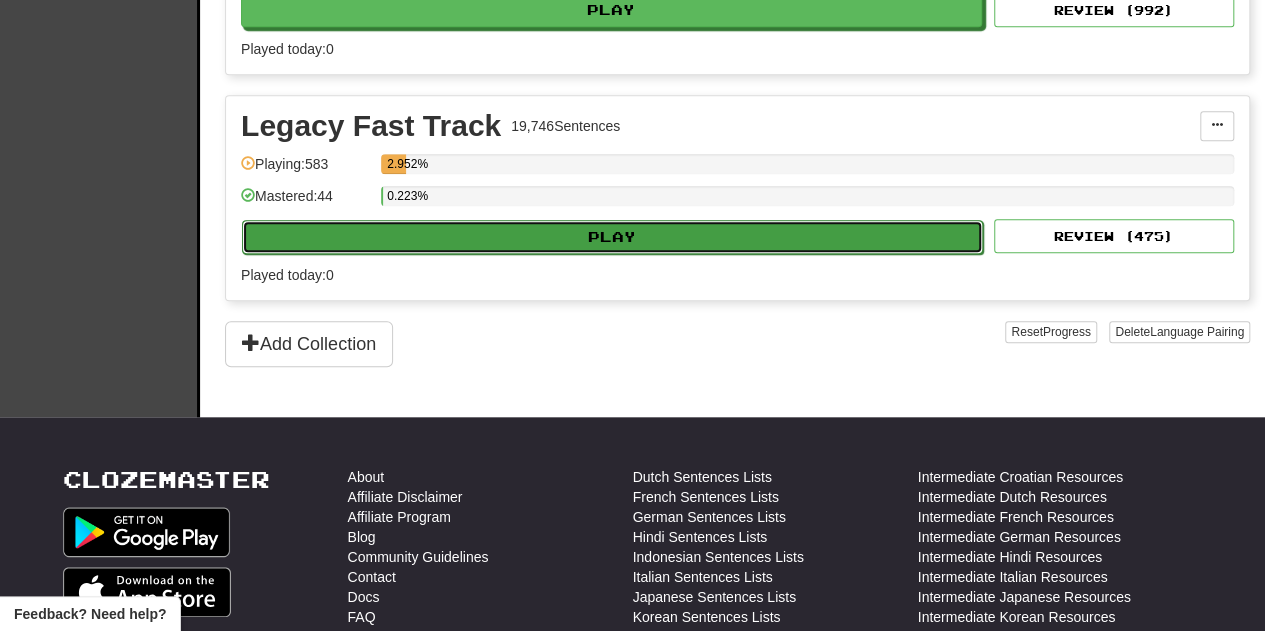 click on "Play" at bounding box center [612, 237] 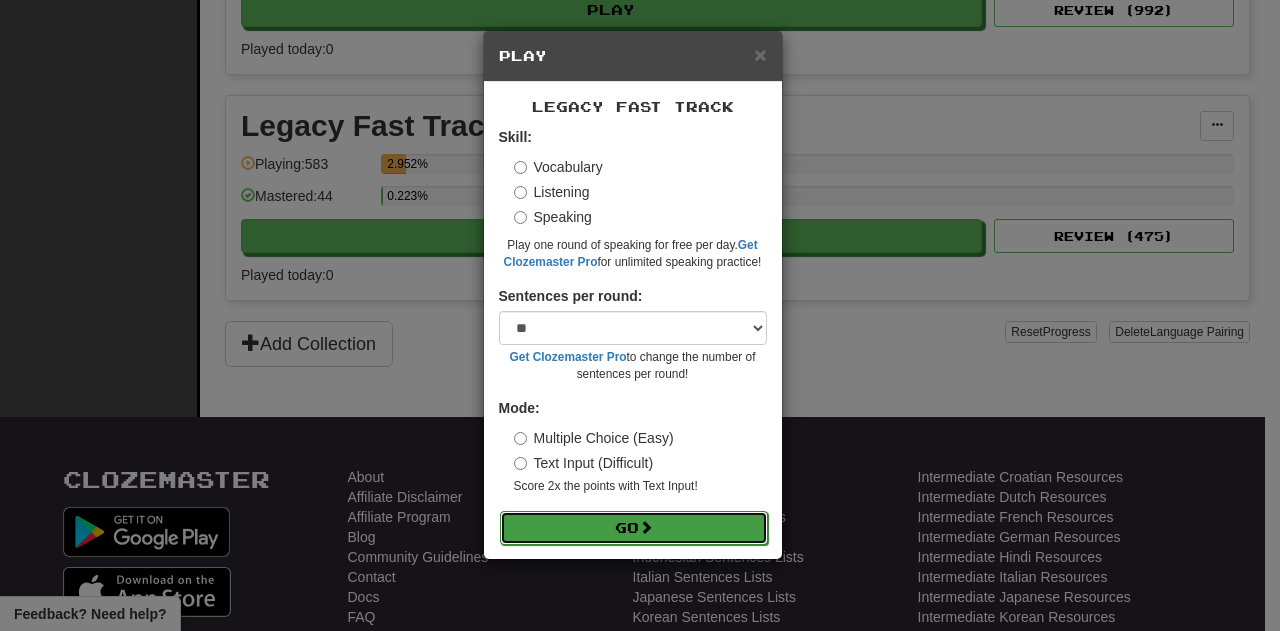 click on "Go" at bounding box center [634, 528] 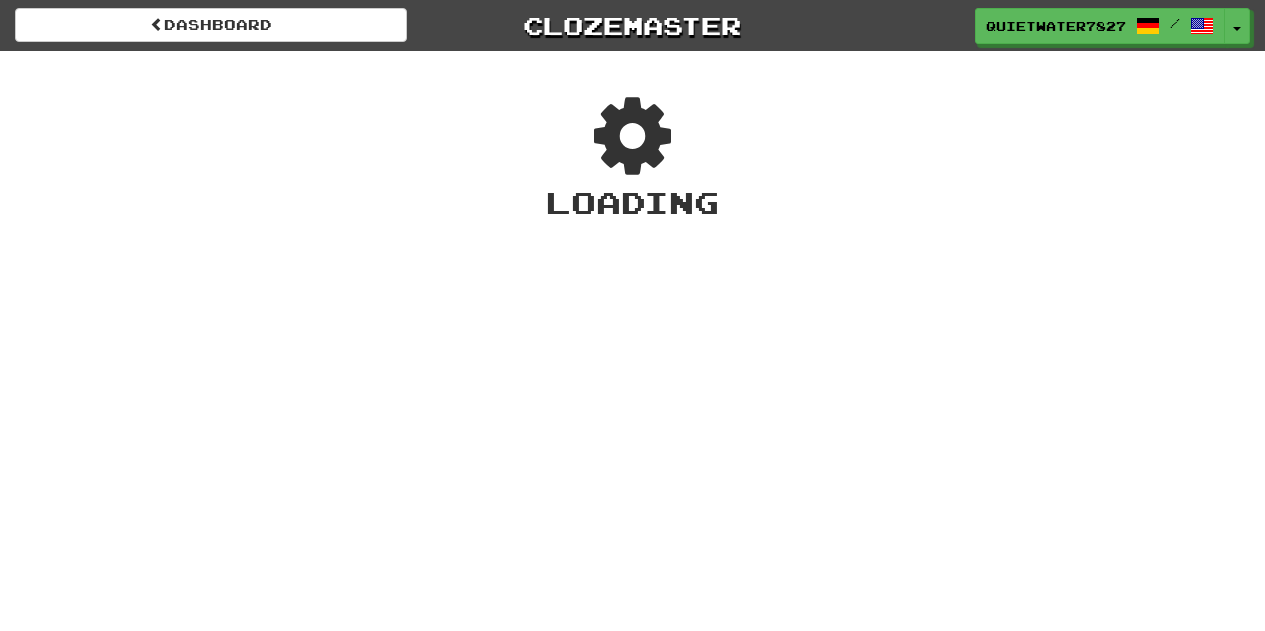 scroll, scrollTop: 0, scrollLeft: 0, axis: both 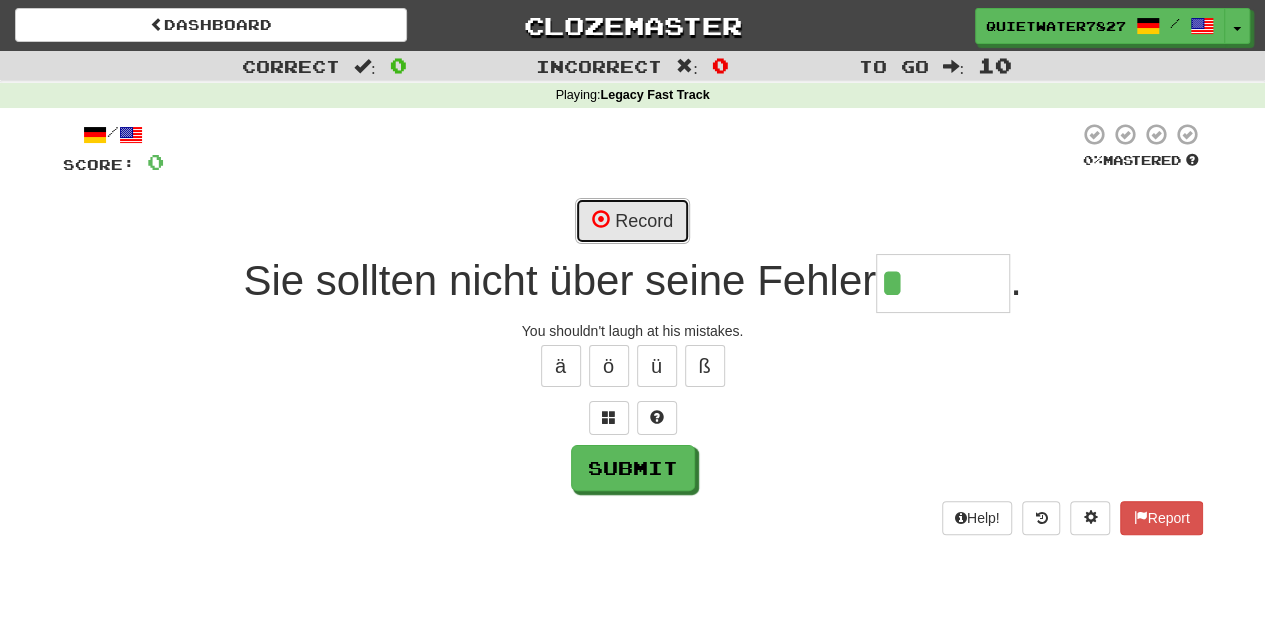 click on "Record" at bounding box center (632, 221) 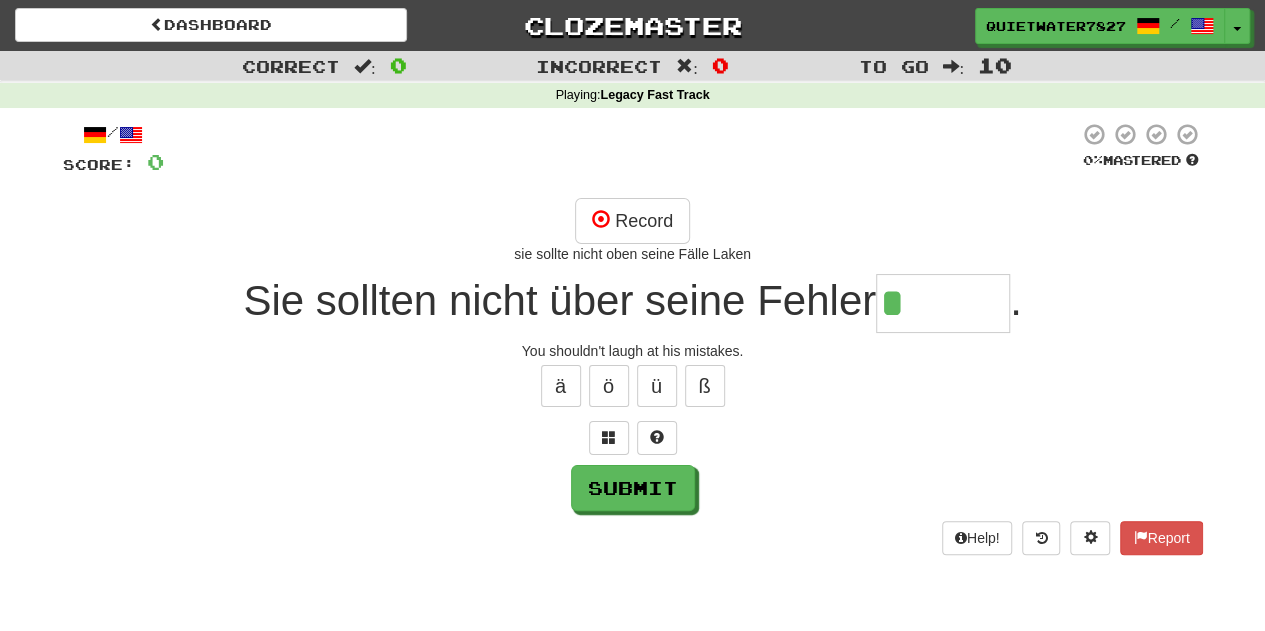 click on "*" at bounding box center (943, 303) 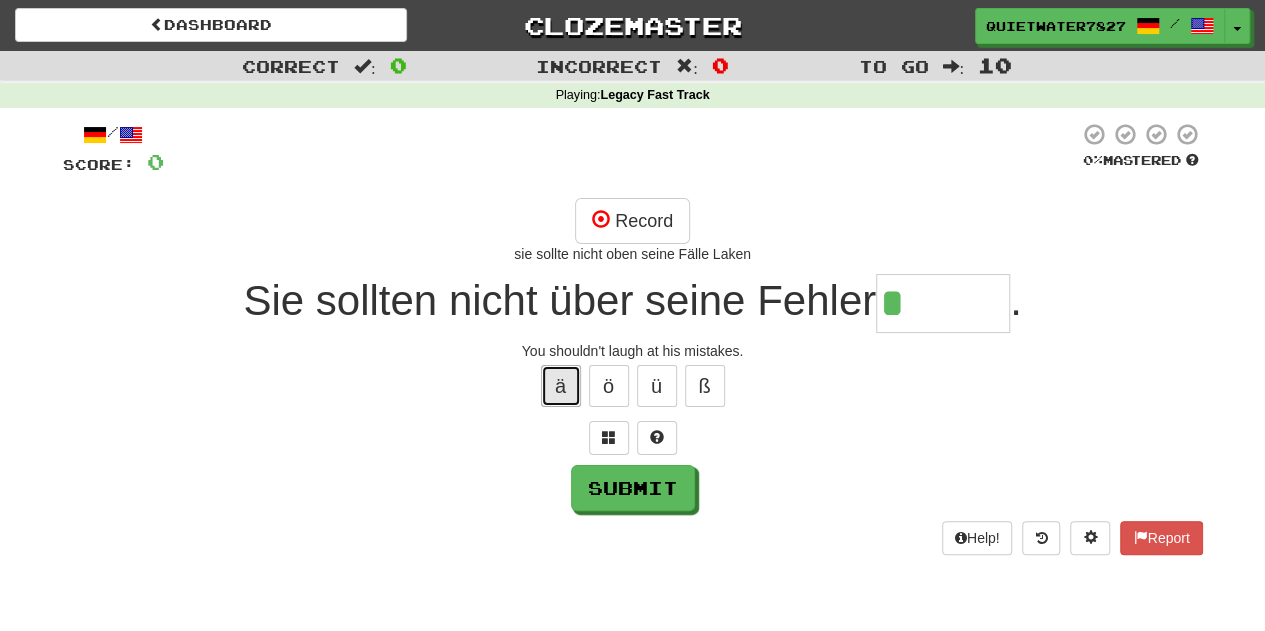 click on "ä" at bounding box center (561, 386) 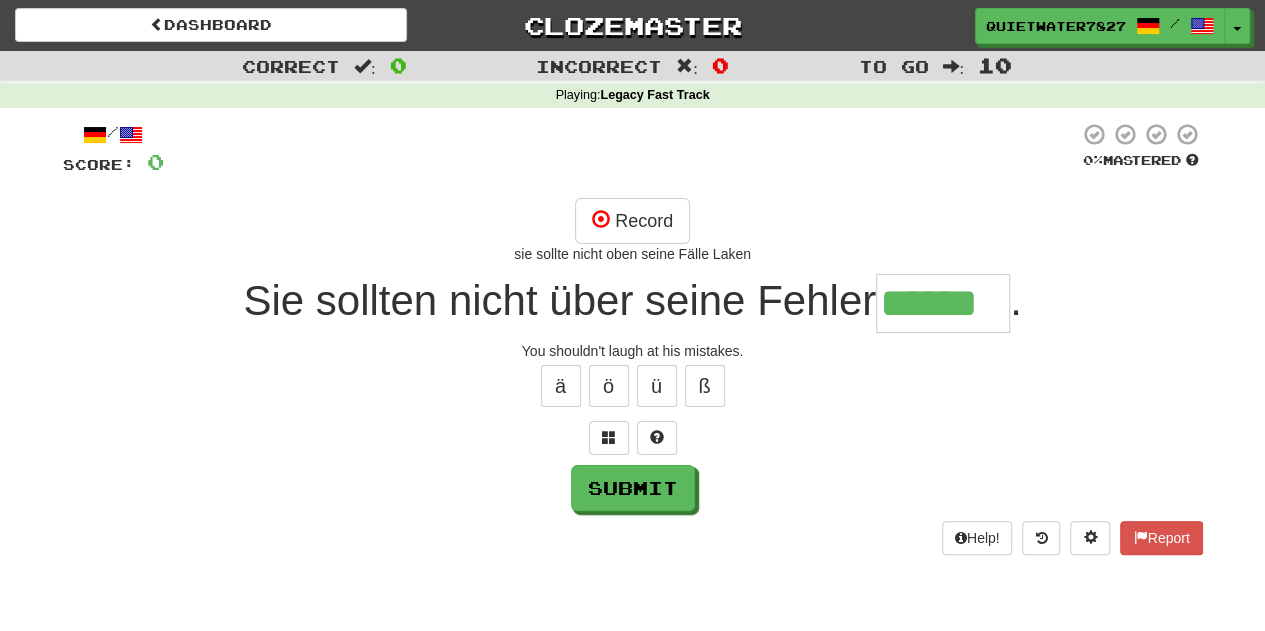 type on "******" 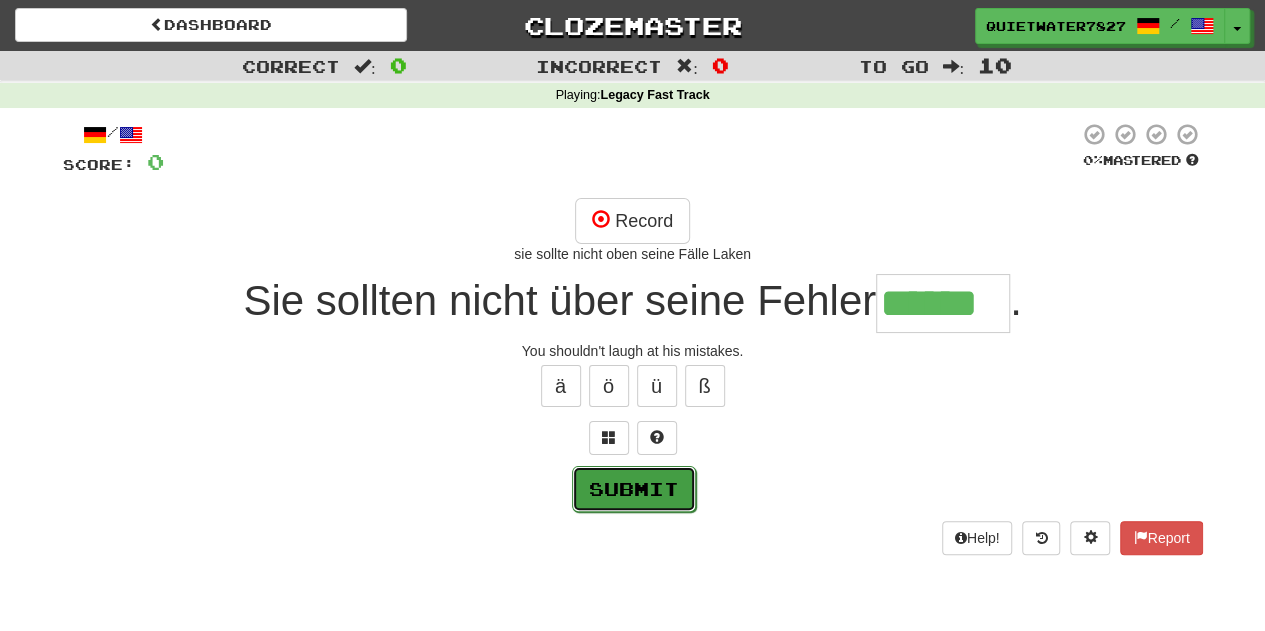 click on "Submit" at bounding box center [634, 489] 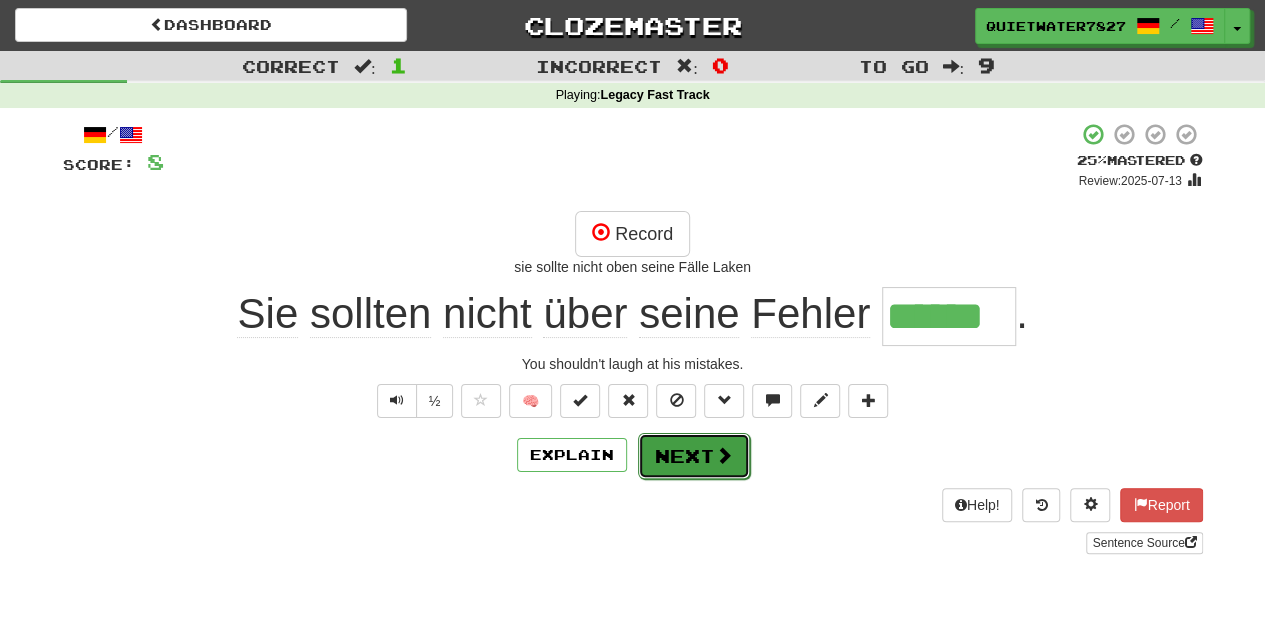 click on "Next" at bounding box center [694, 456] 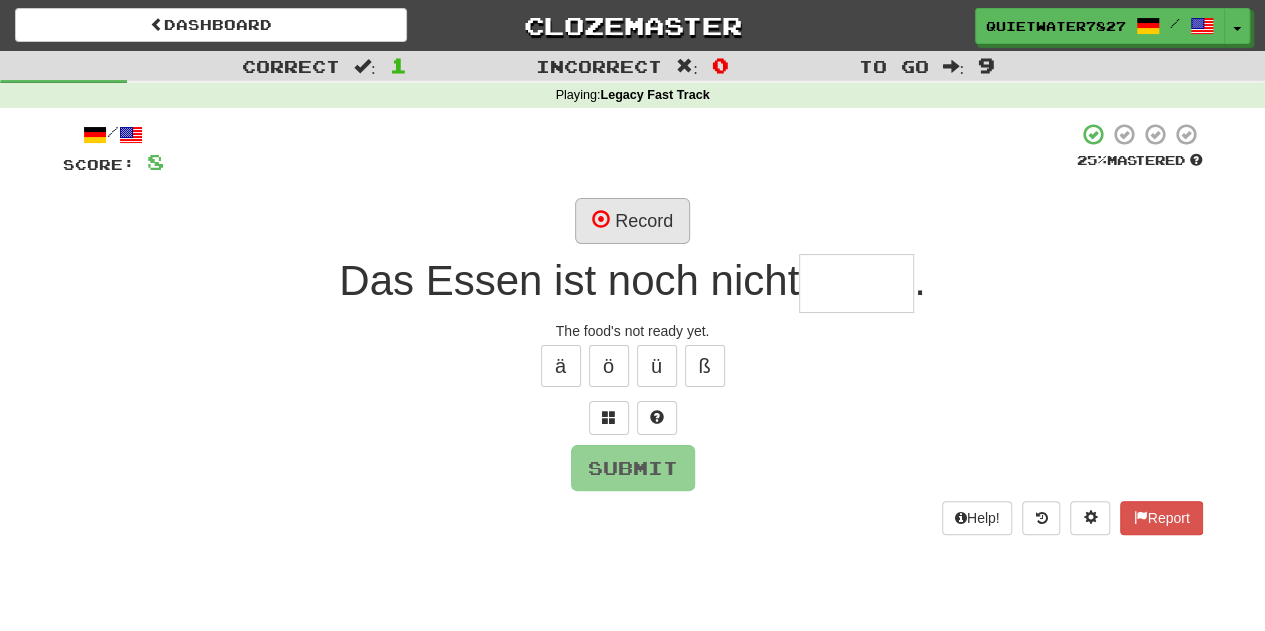 type on "*" 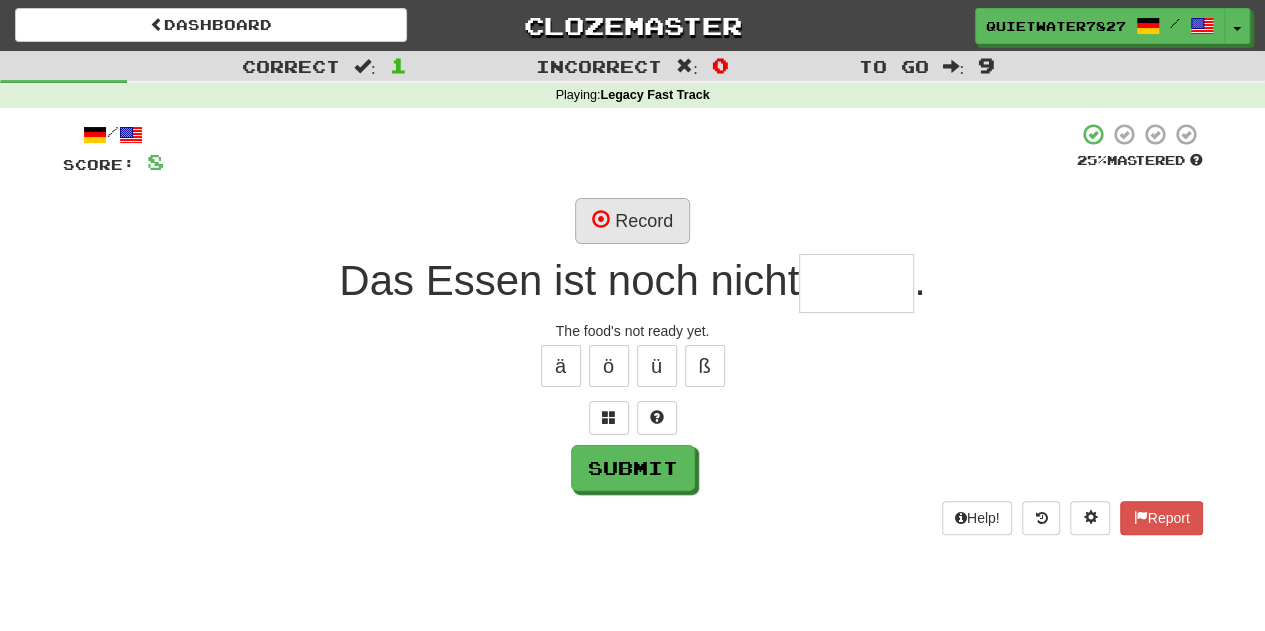 type on "*" 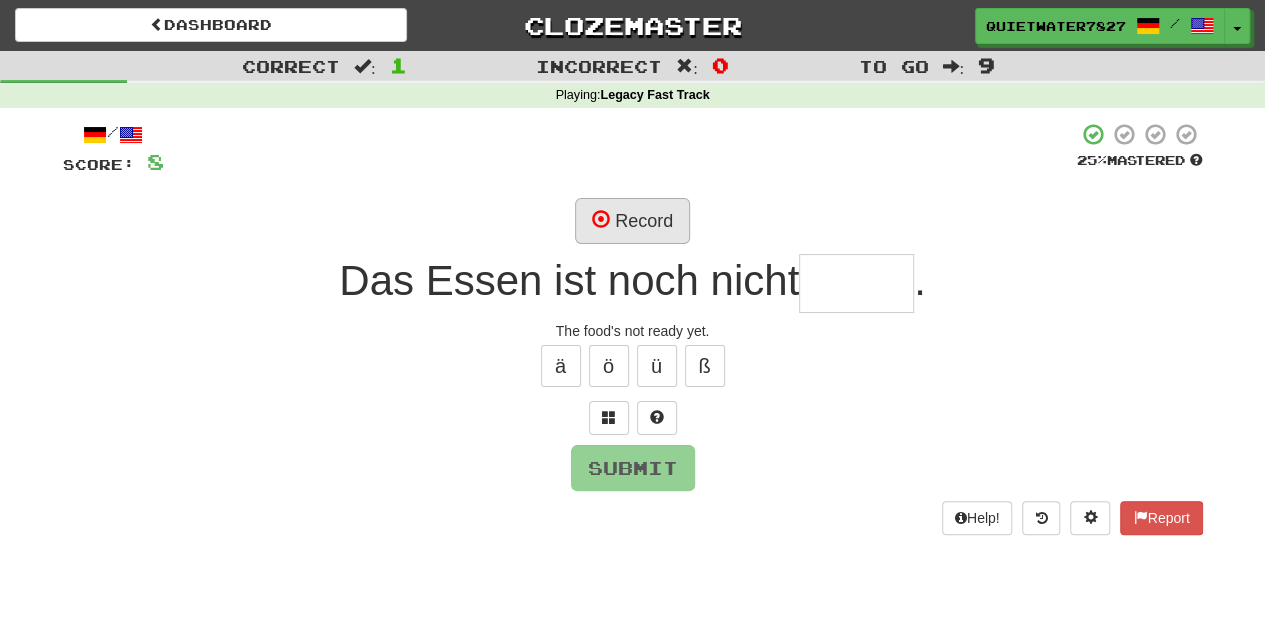 type on "*" 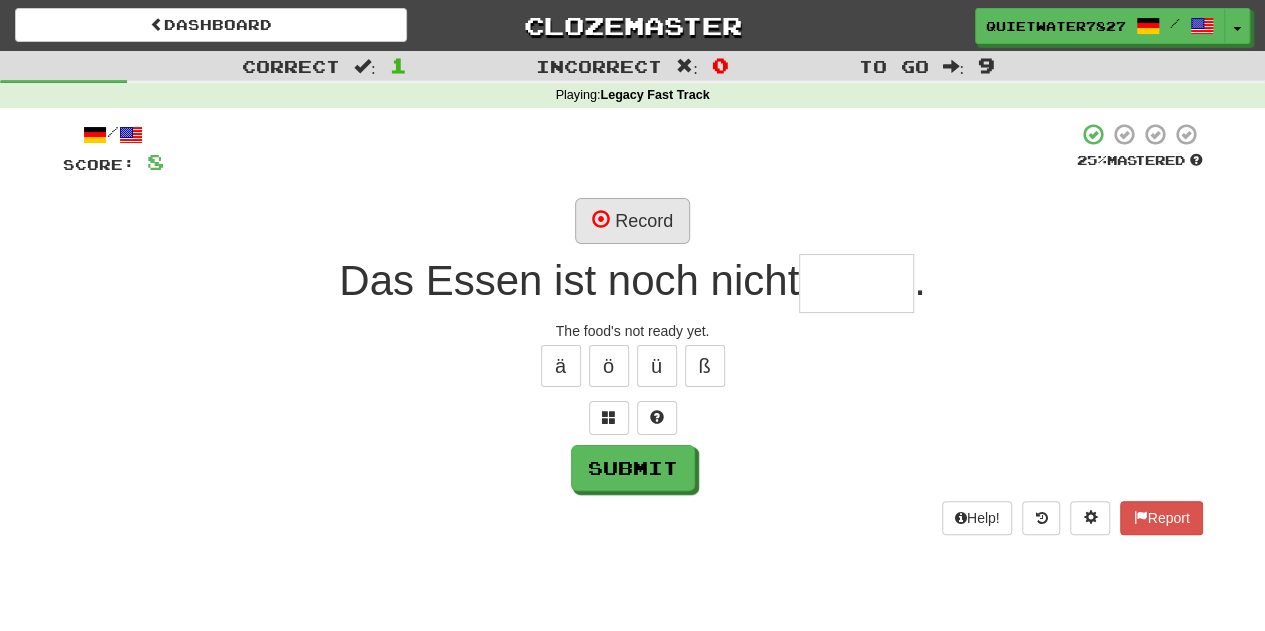 type on "*" 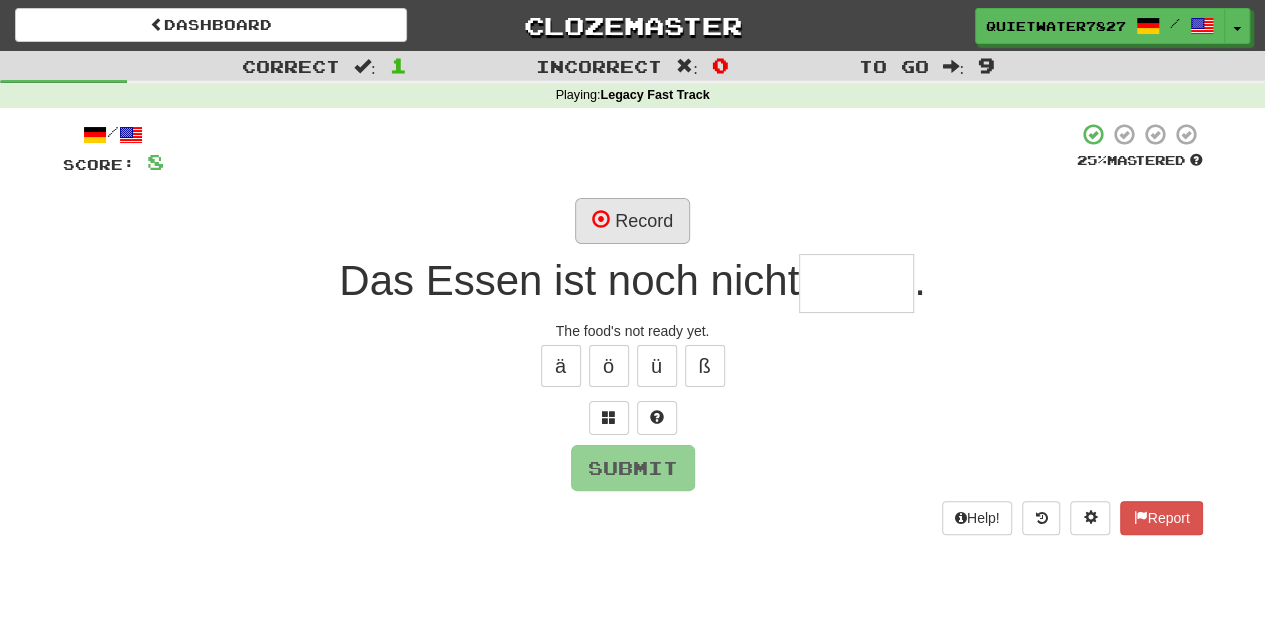 type on "*" 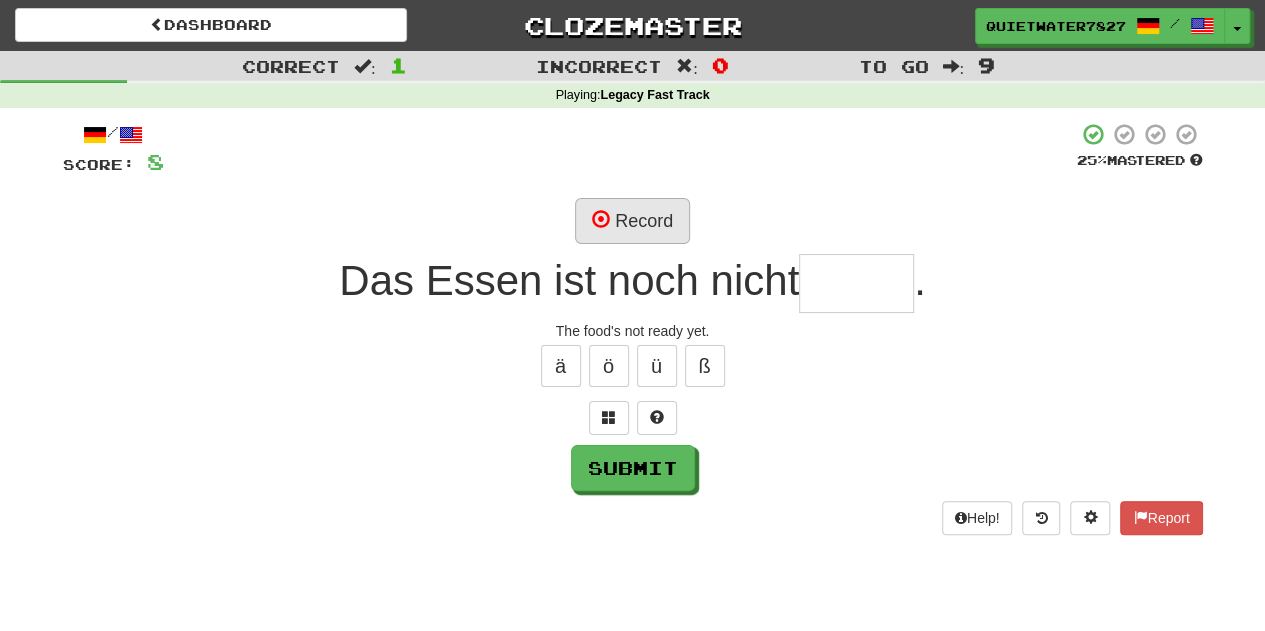 type on "*" 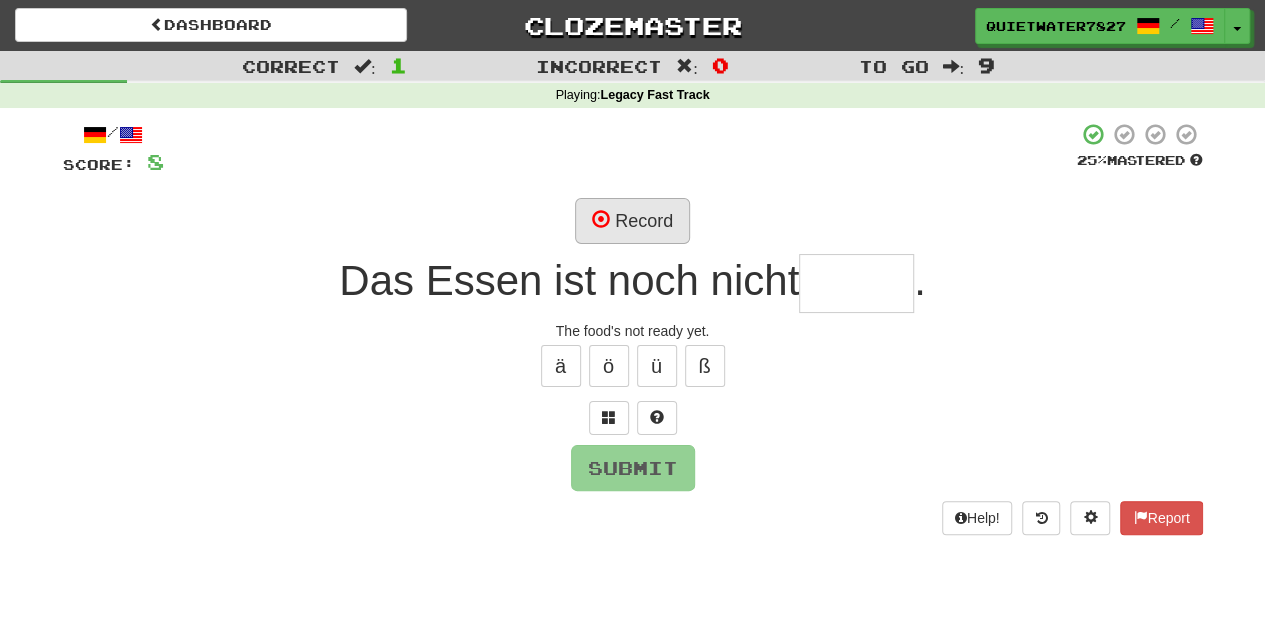type on "*" 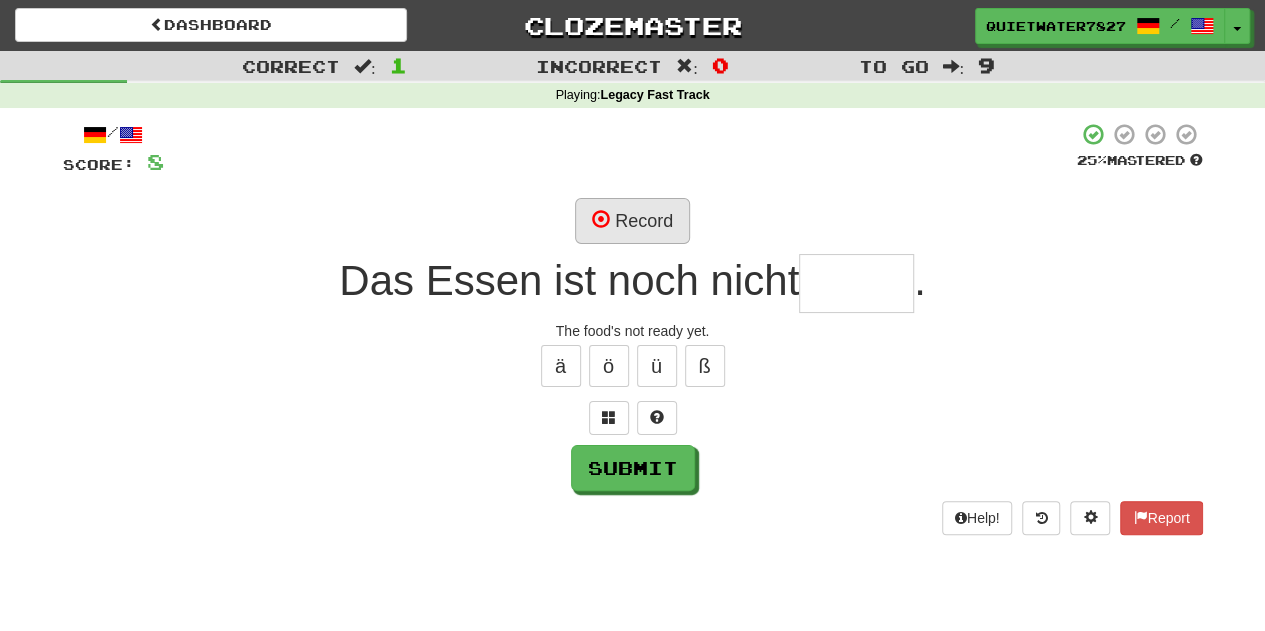 type on "*" 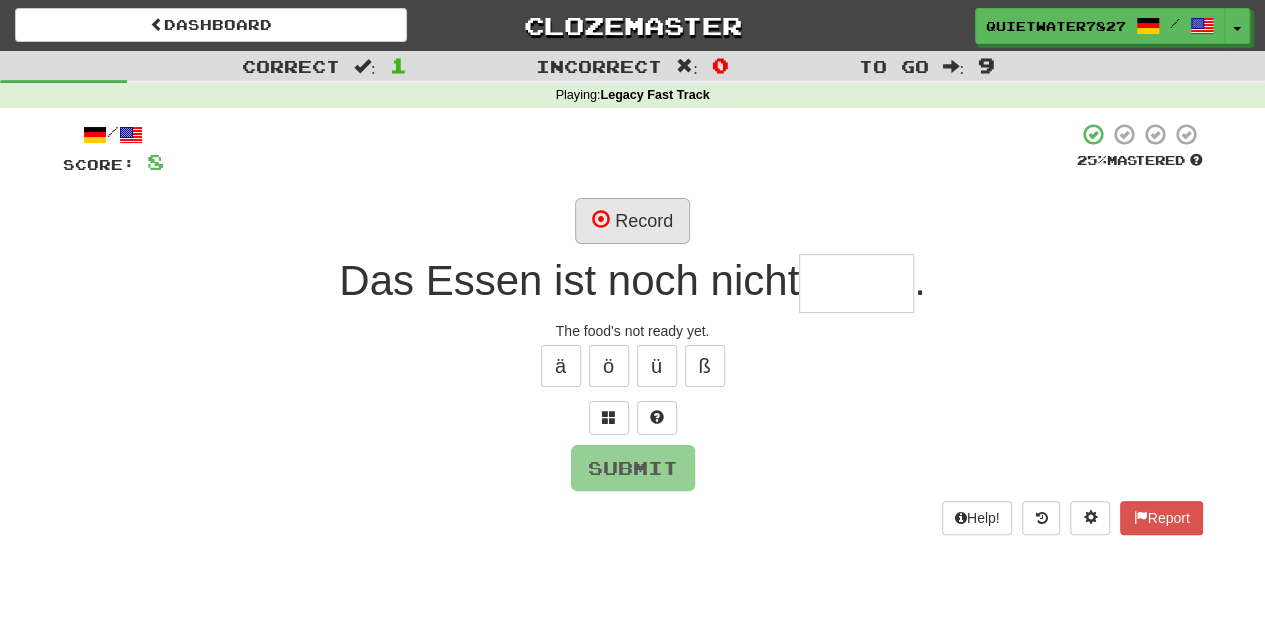 type on "*" 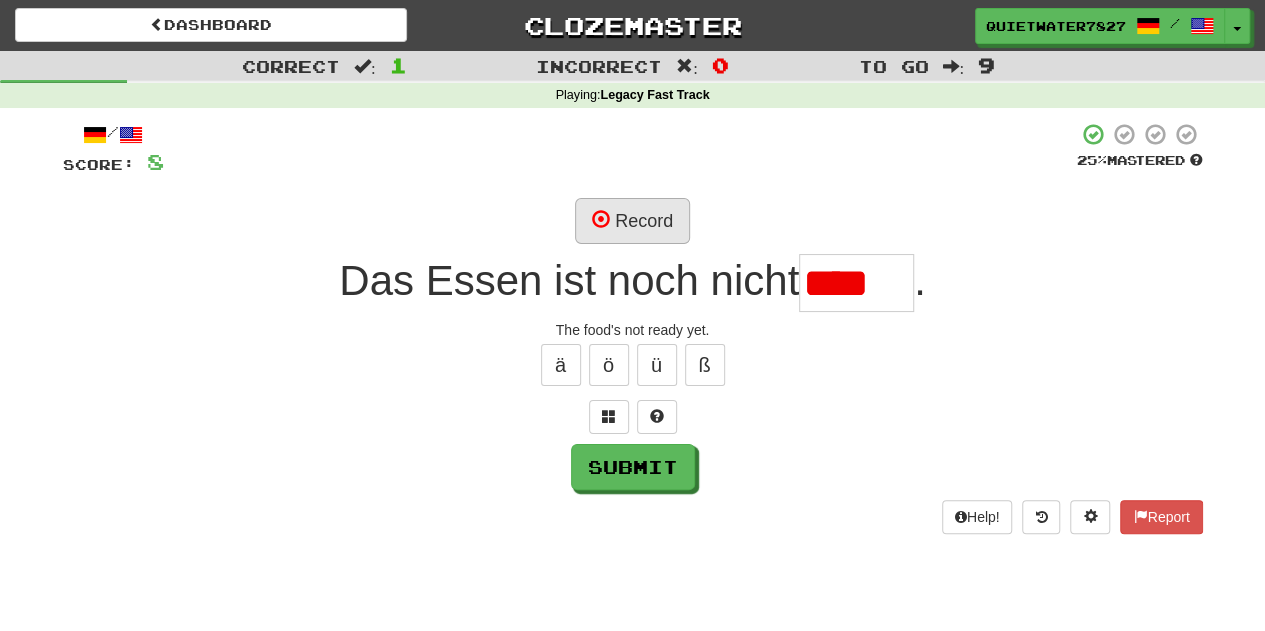 scroll, scrollTop: 0, scrollLeft: 0, axis: both 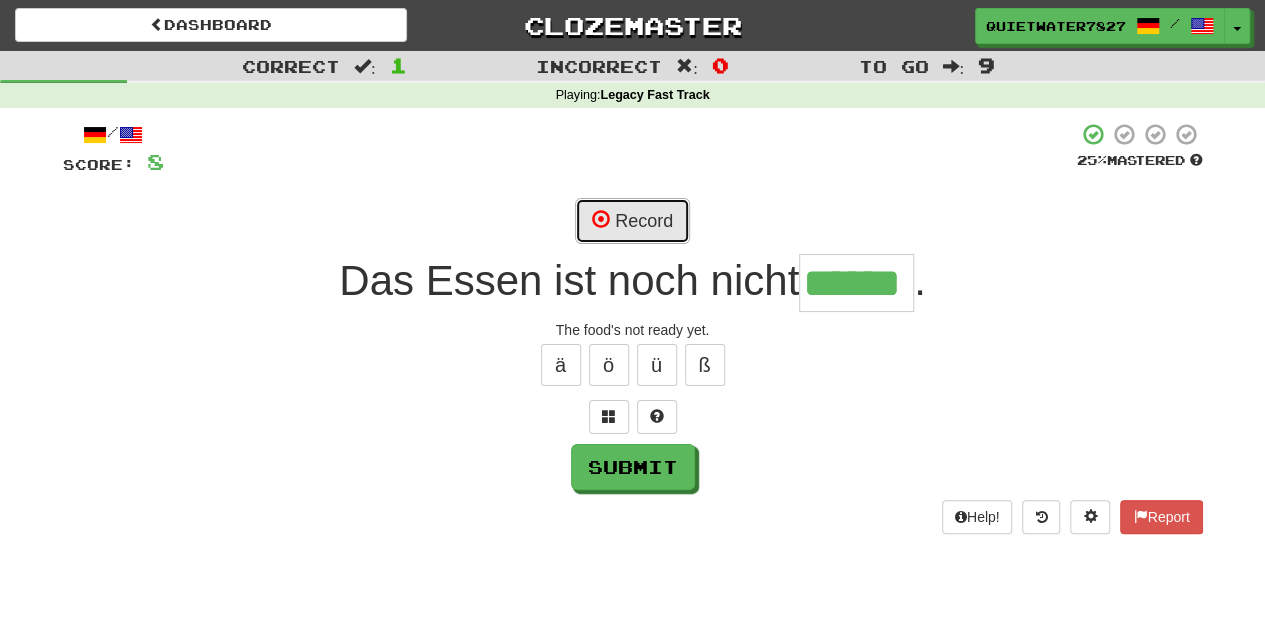 click on "Record" at bounding box center (632, 221) 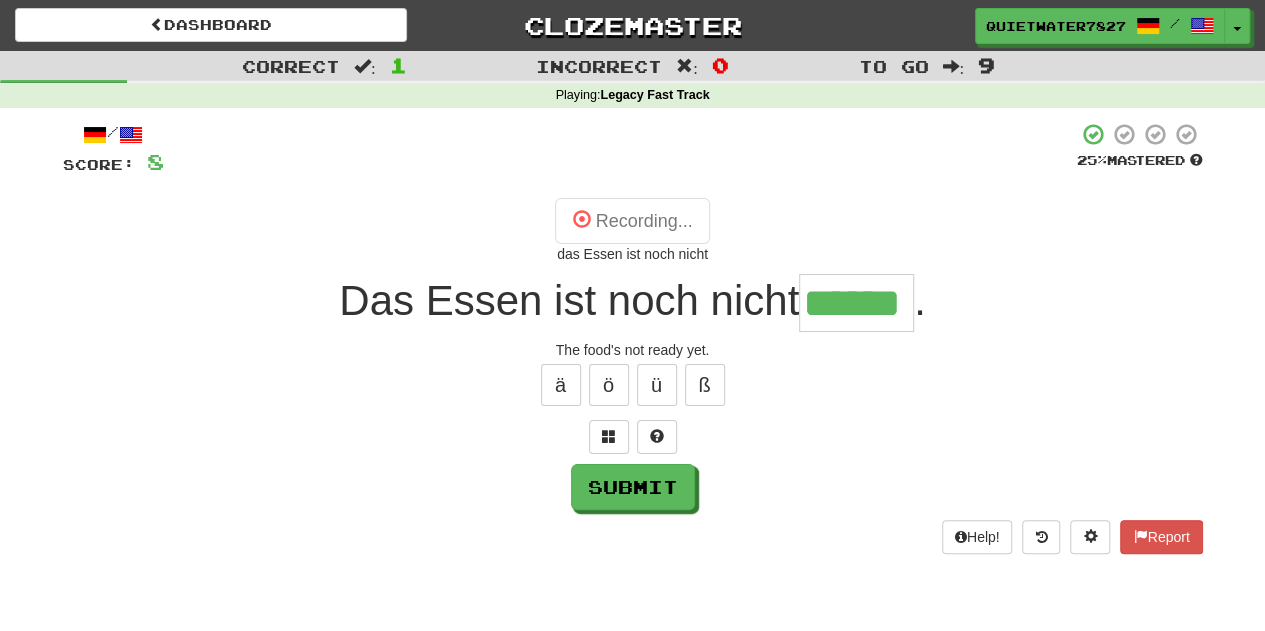 type on "******" 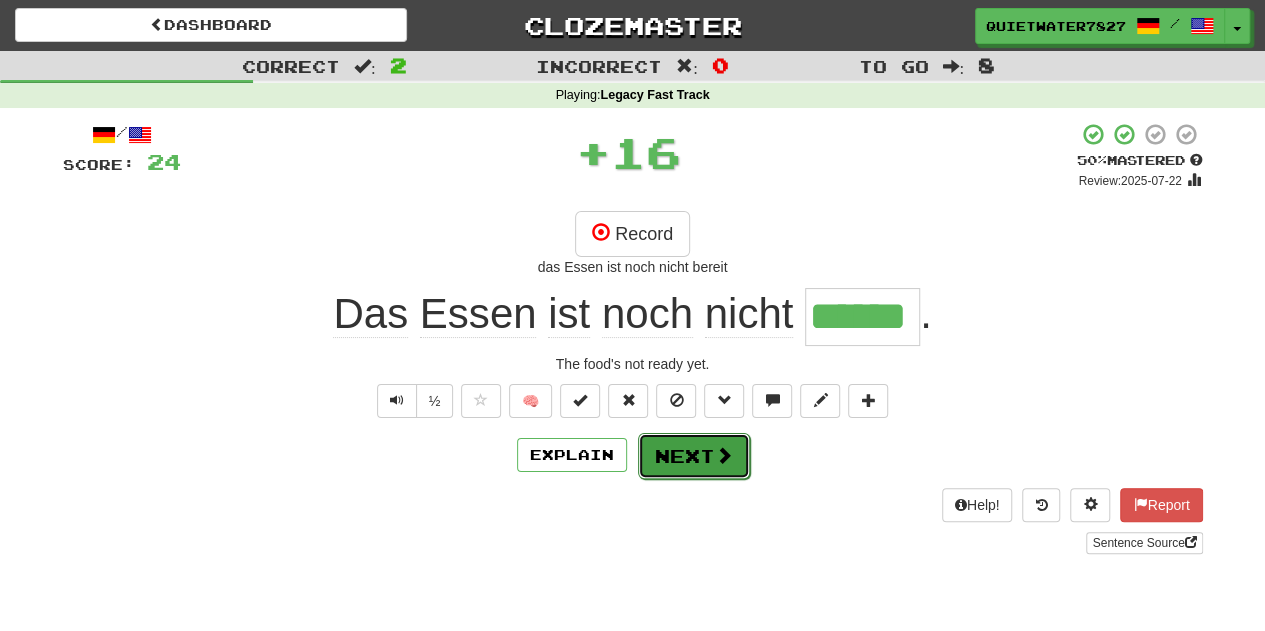 click on "Next" at bounding box center (694, 456) 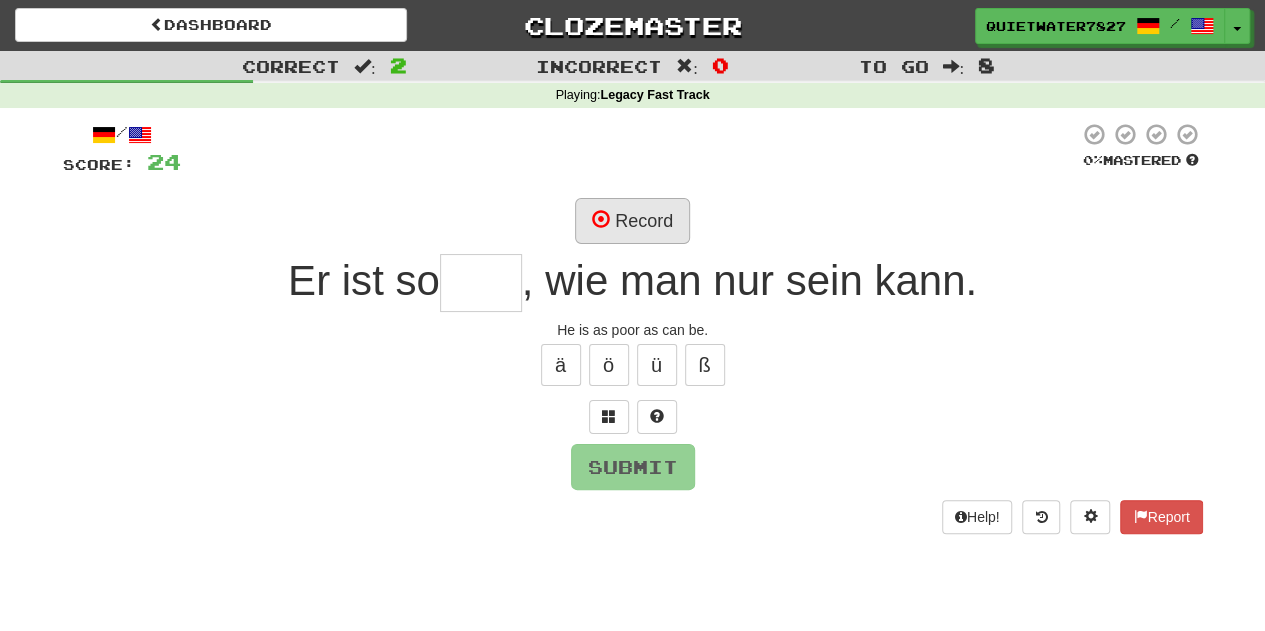 type on "*" 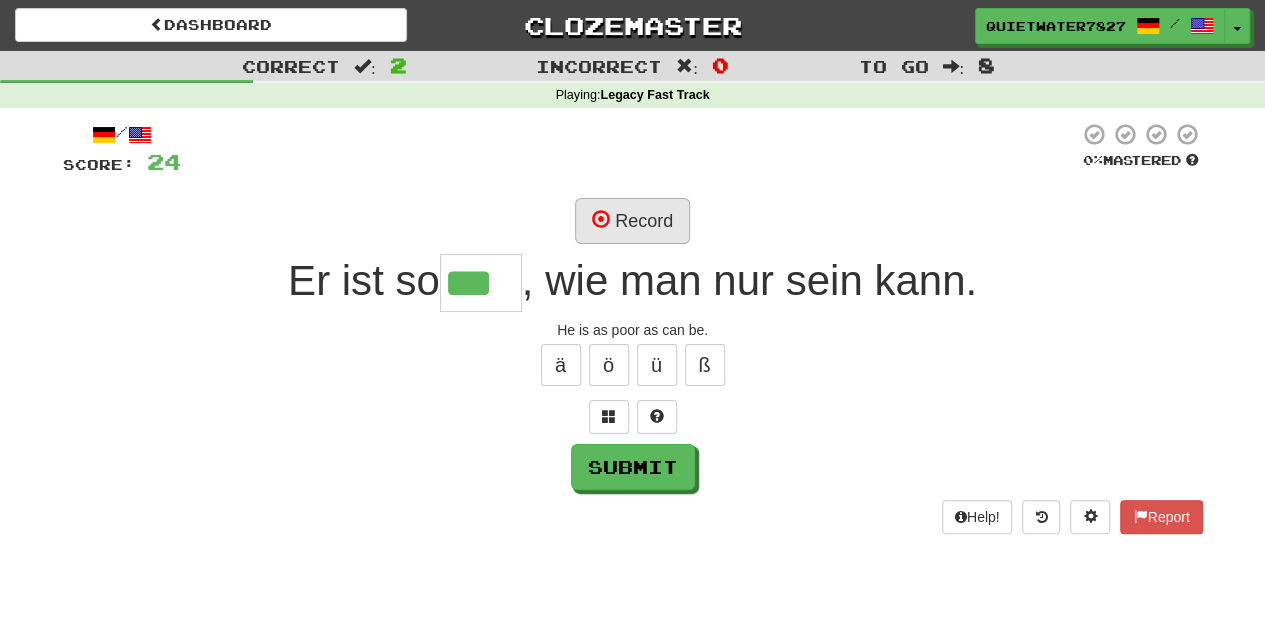 type on "***" 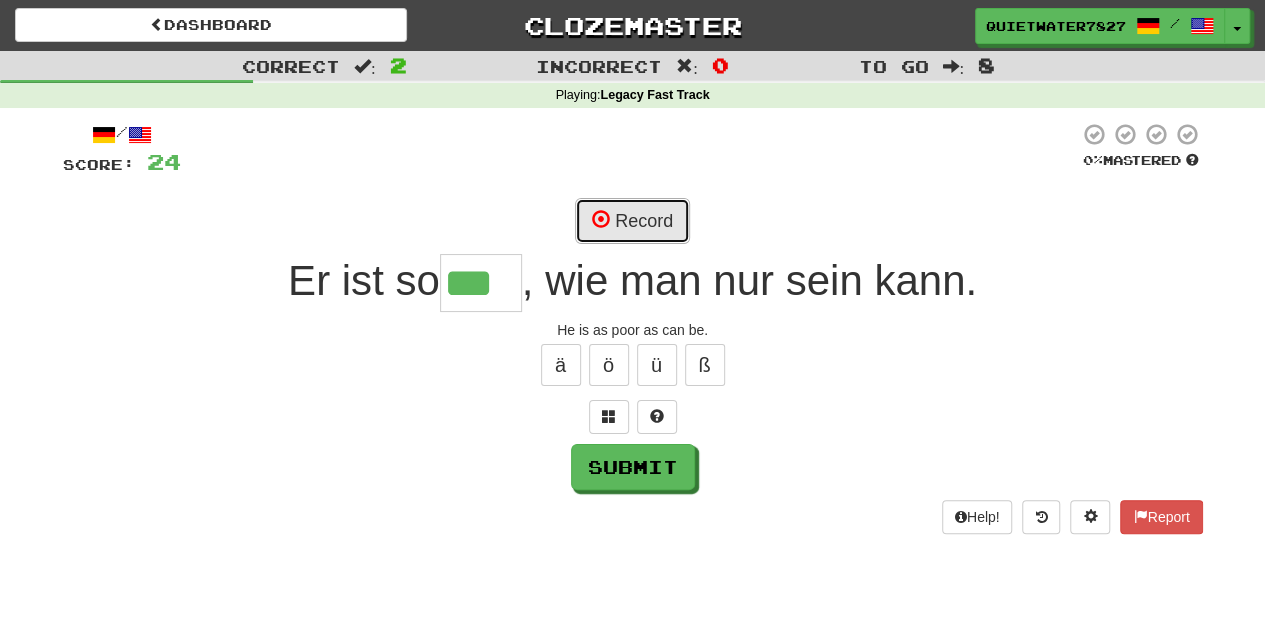 click on "Record" at bounding box center (632, 221) 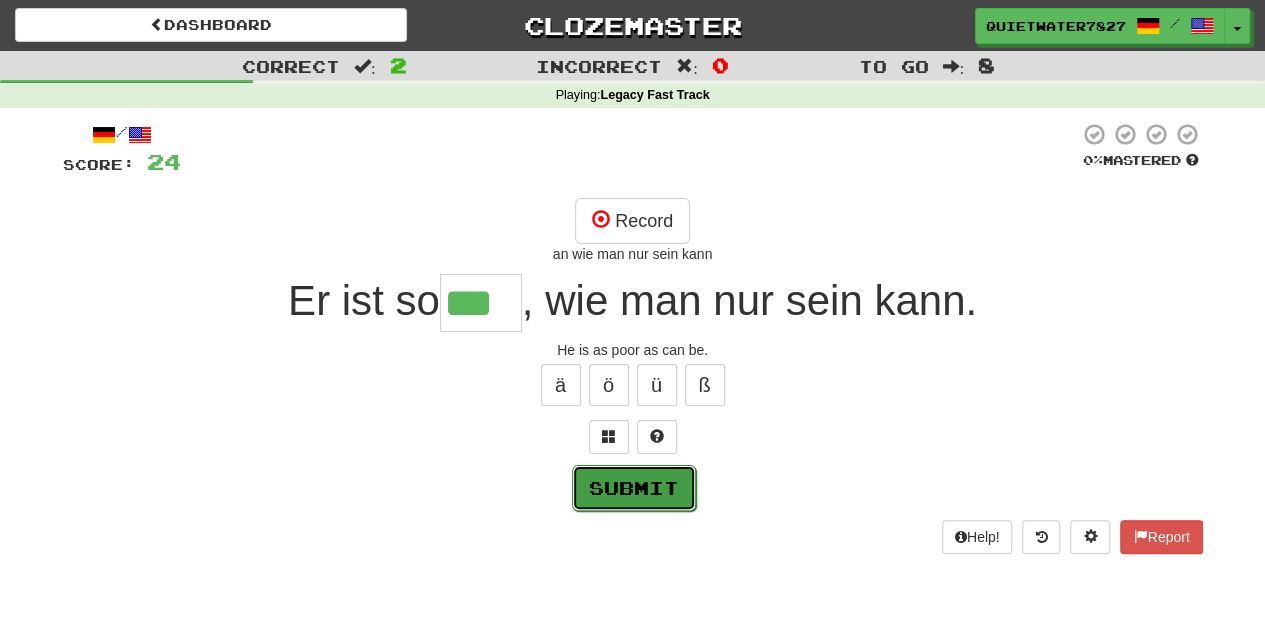 click on "Submit" at bounding box center [634, 488] 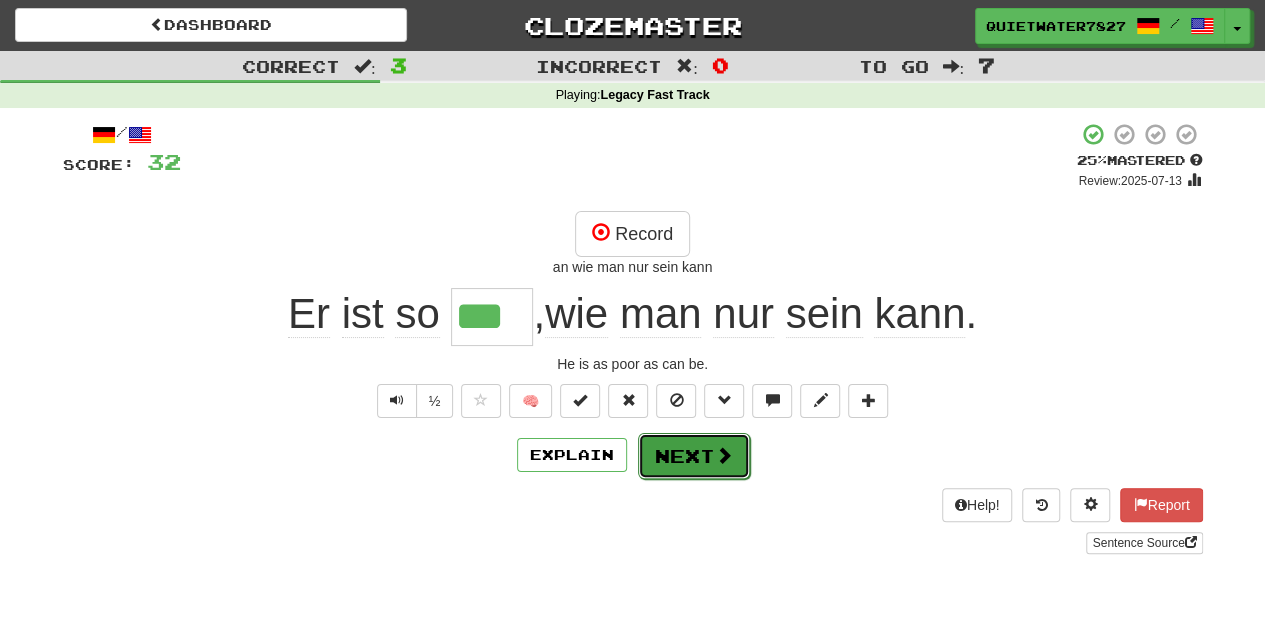 click on "Next" at bounding box center [694, 456] 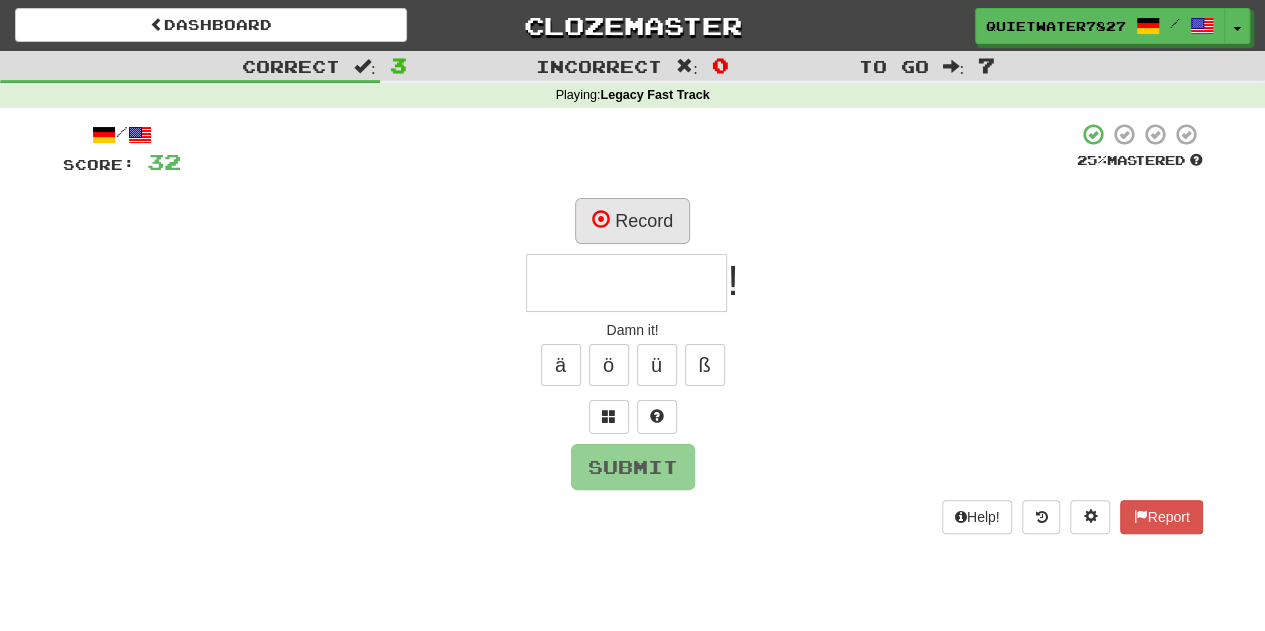 type on "*" 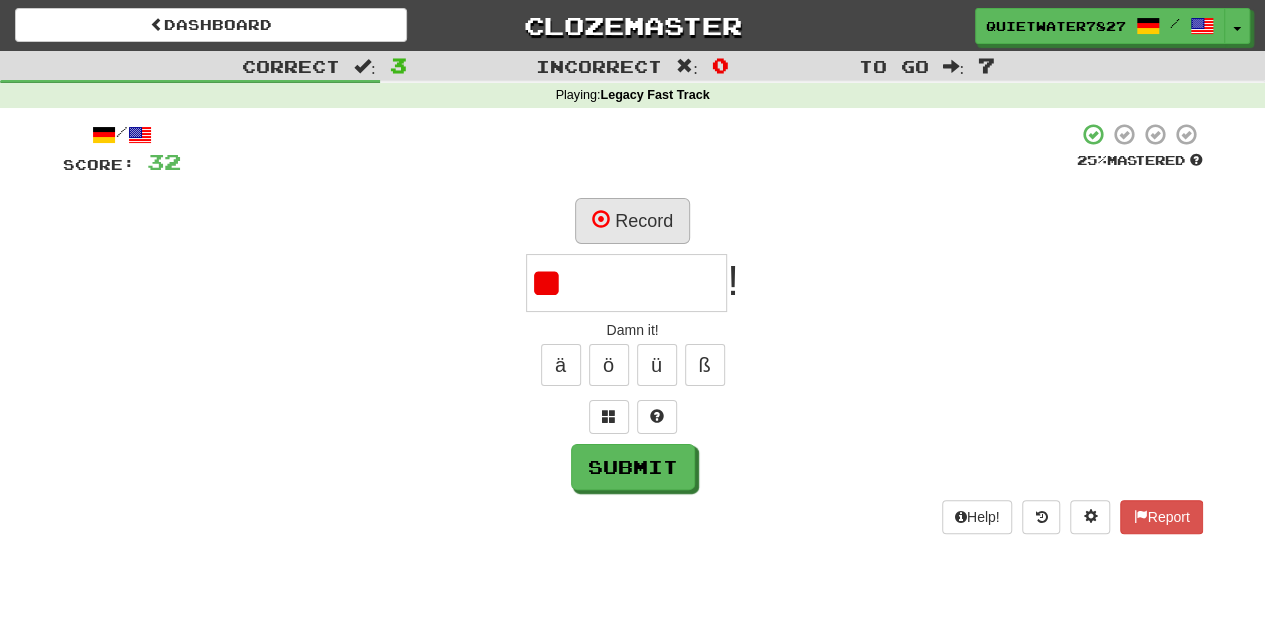 type on "*" 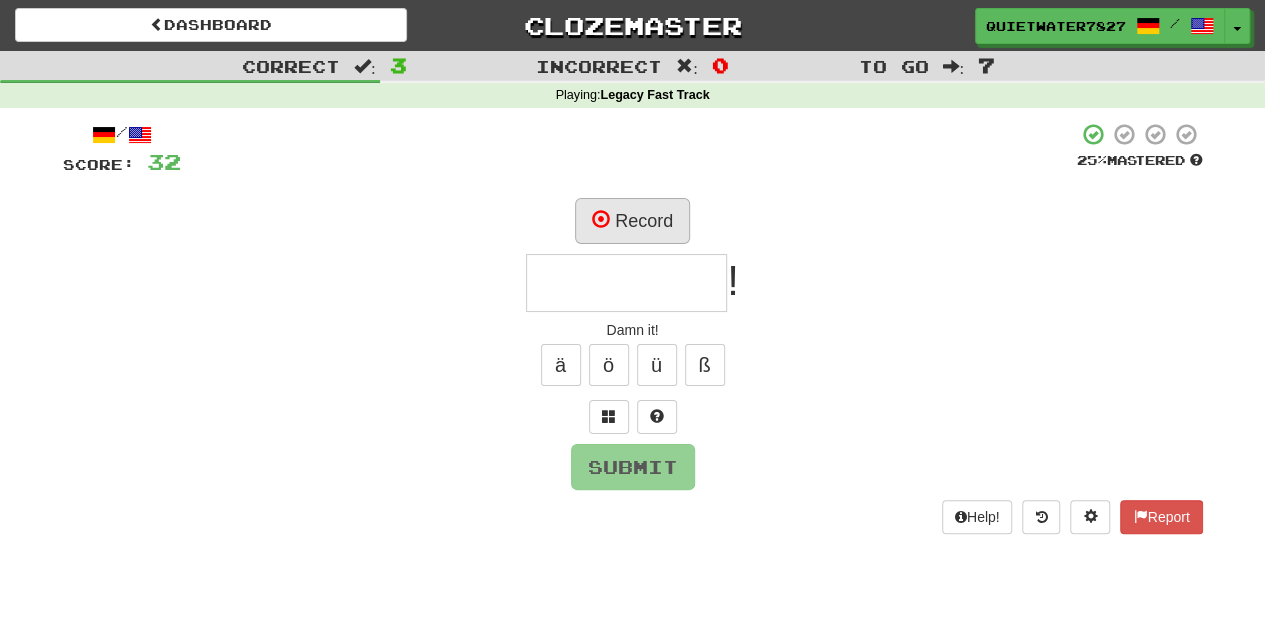 type on "*" 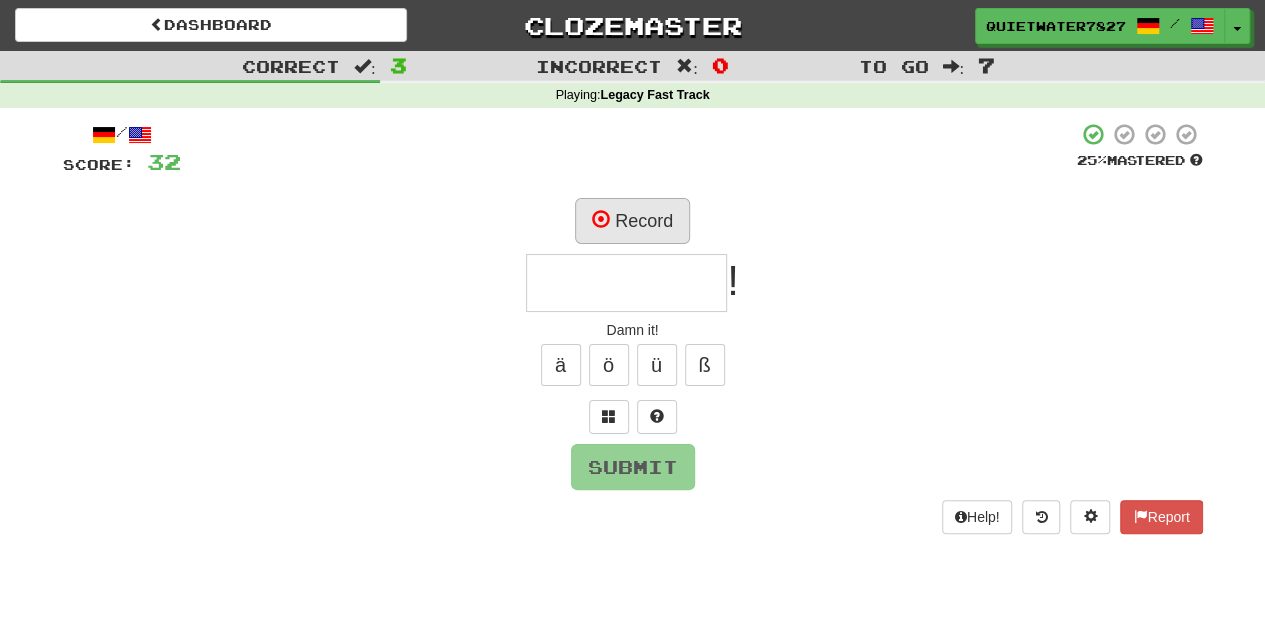 type on "*" 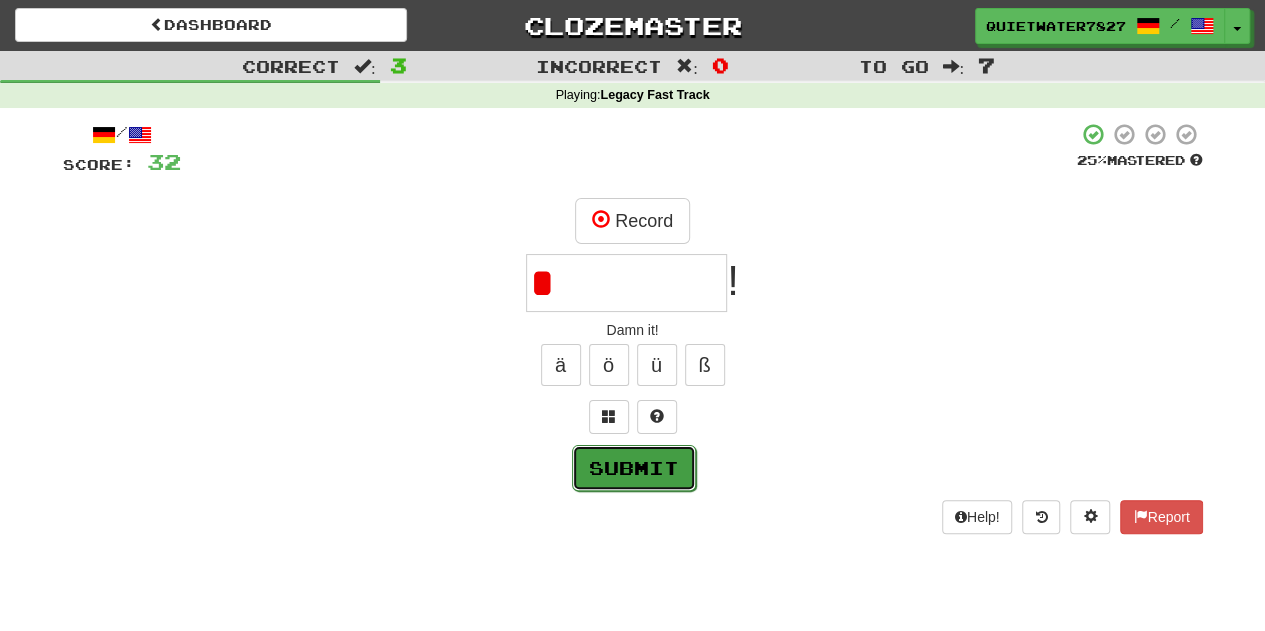 click on "Submit" at bounding box center (634, 468) 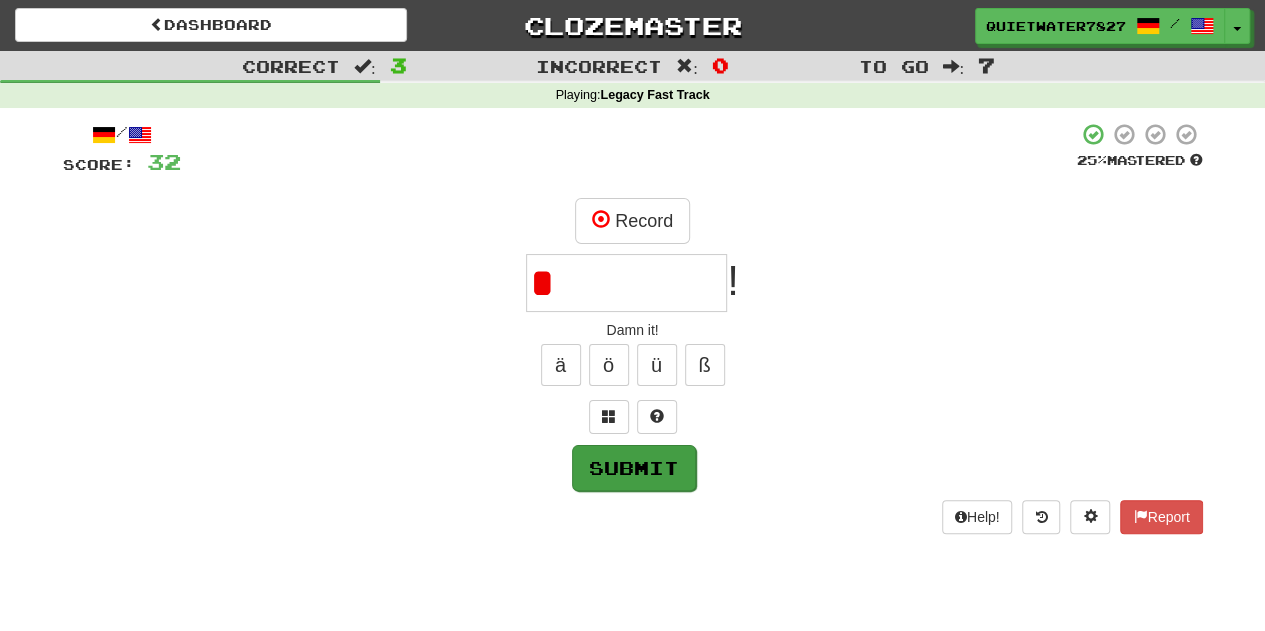 type on "********" 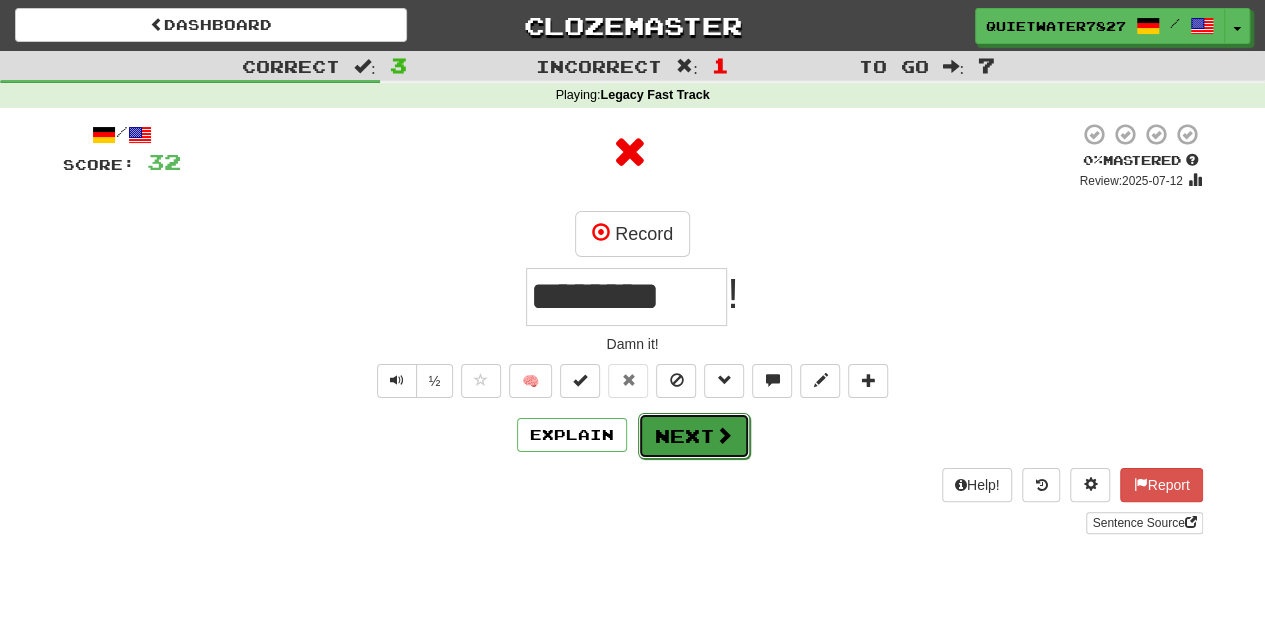 click on "Next" at bounding box center [694, 436] 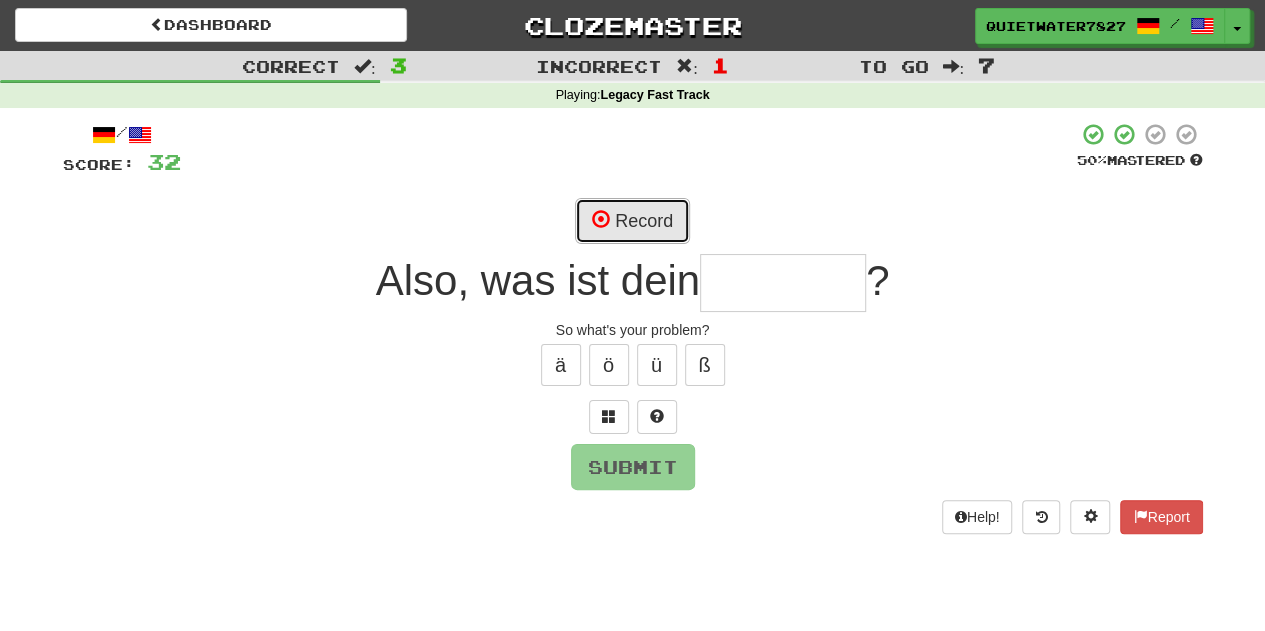 click on "Record" at bounding box center (632, 221) 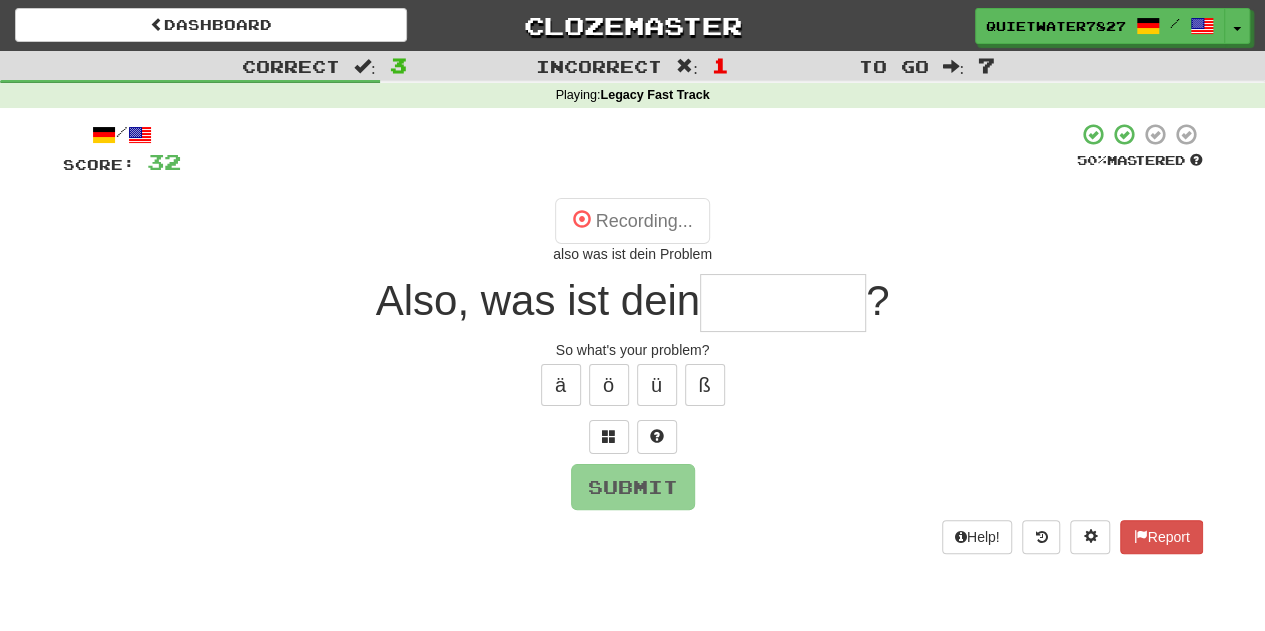 click at bounding box center [783, 303] 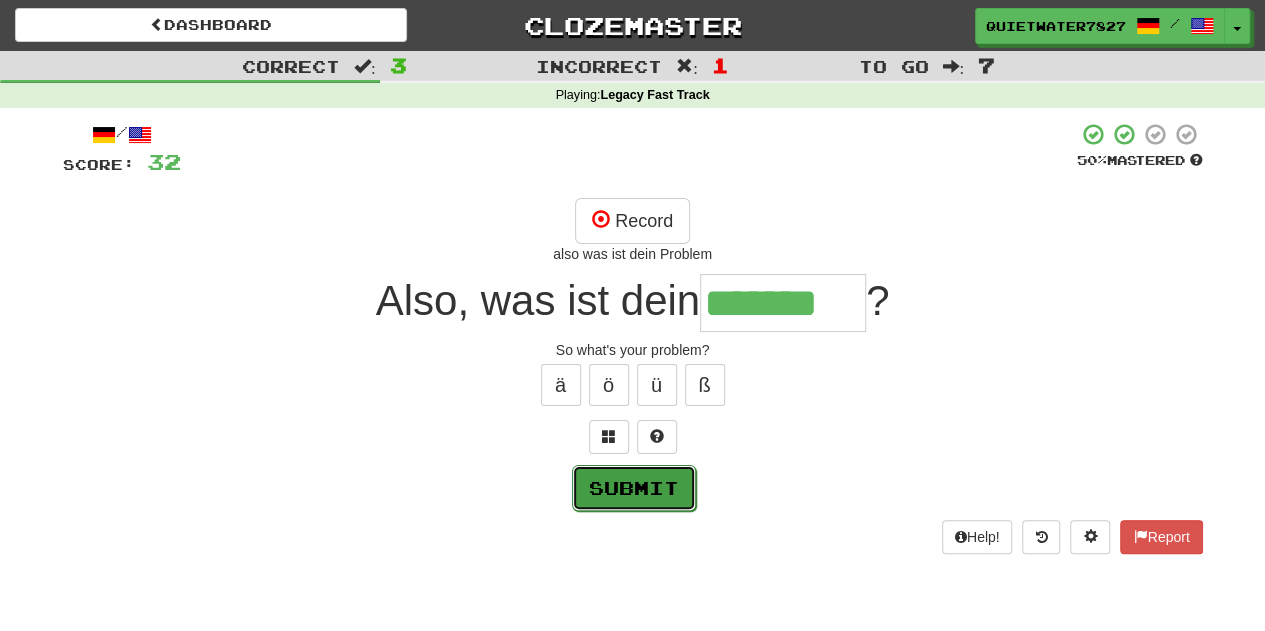click on "Submit" at bounding box center [634, 488] 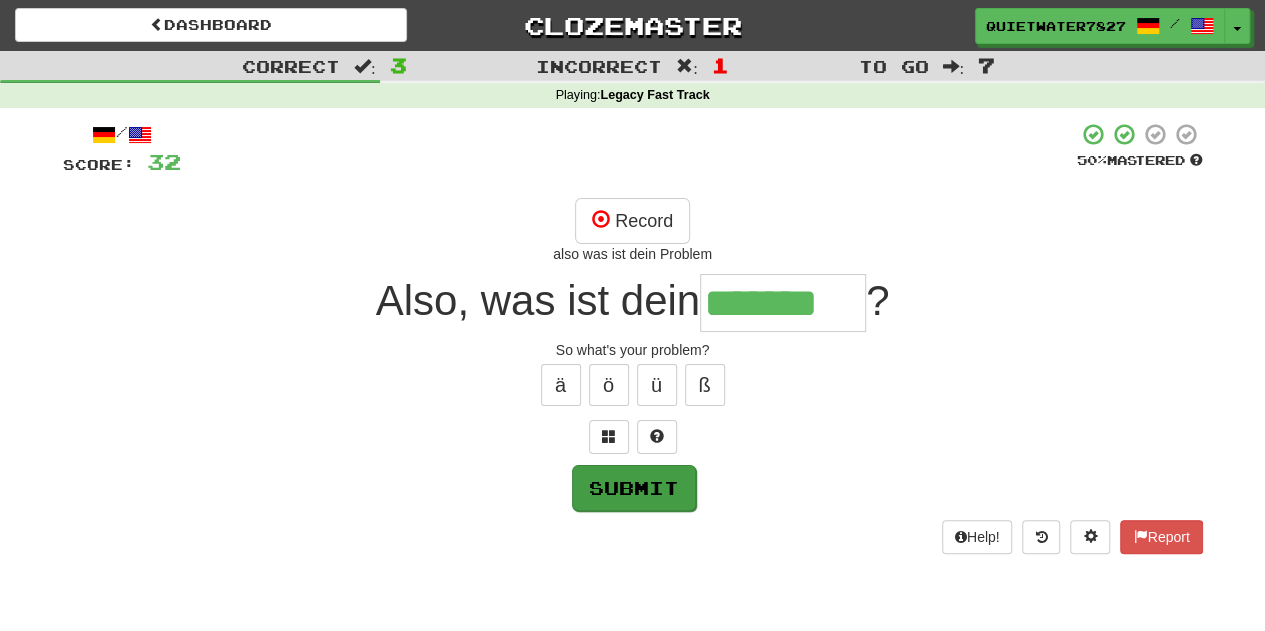 type on "*******" 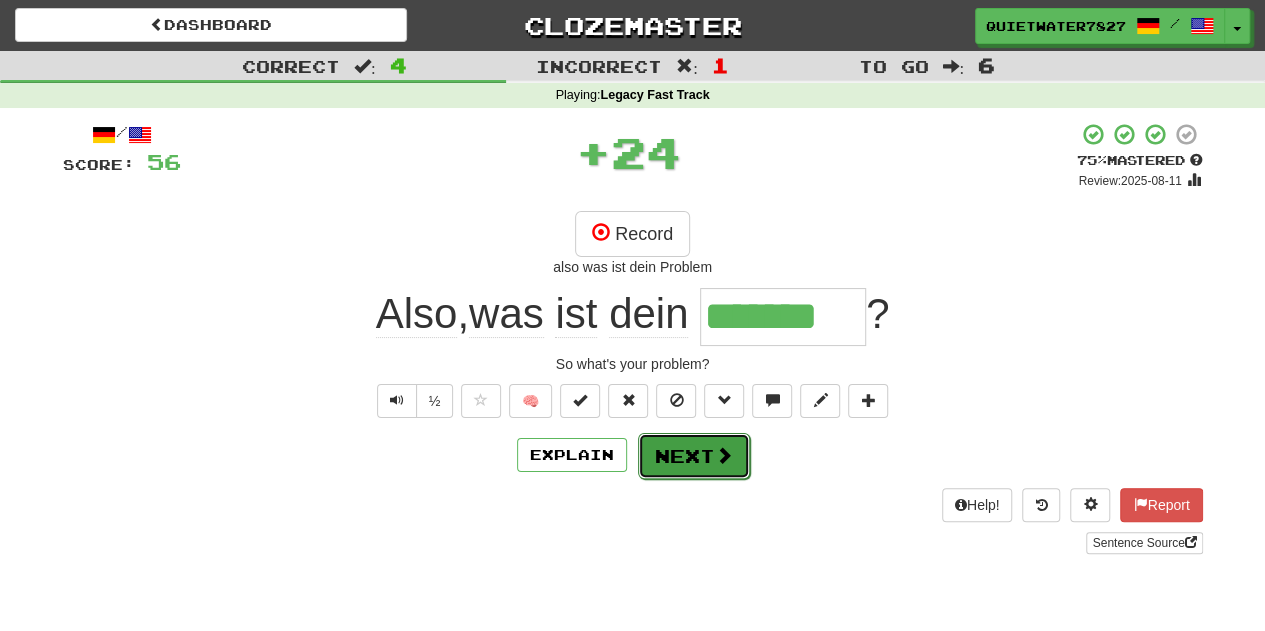 click on "Next" at bounding box center [694, 456] 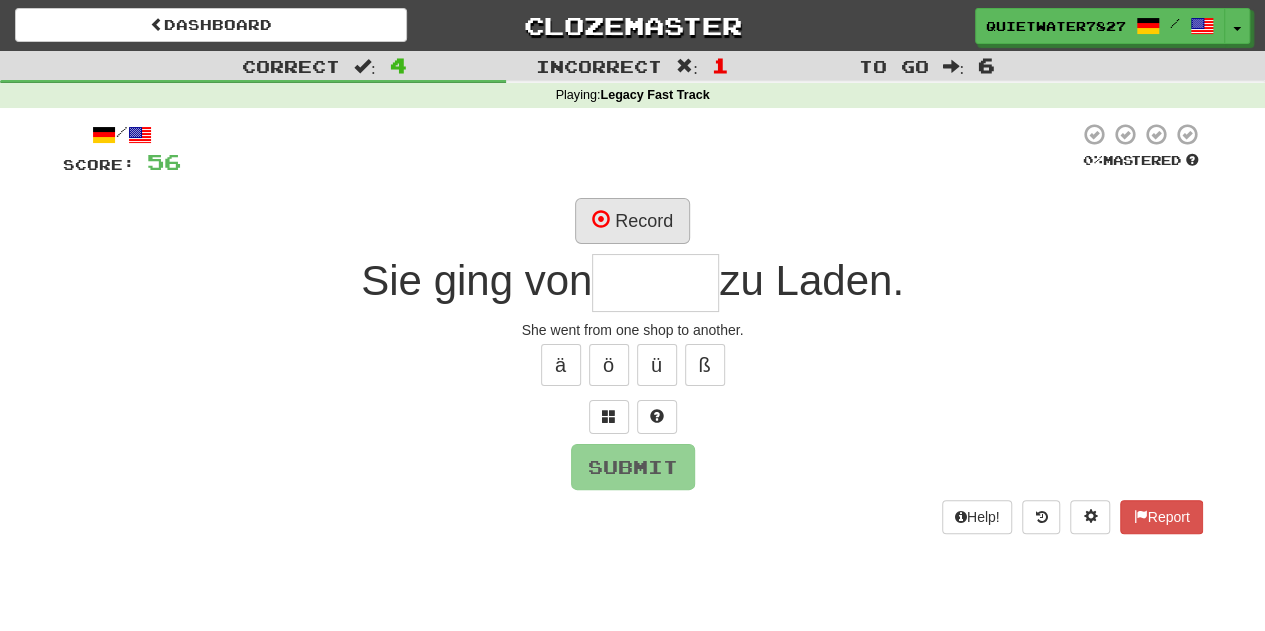 type on "*" 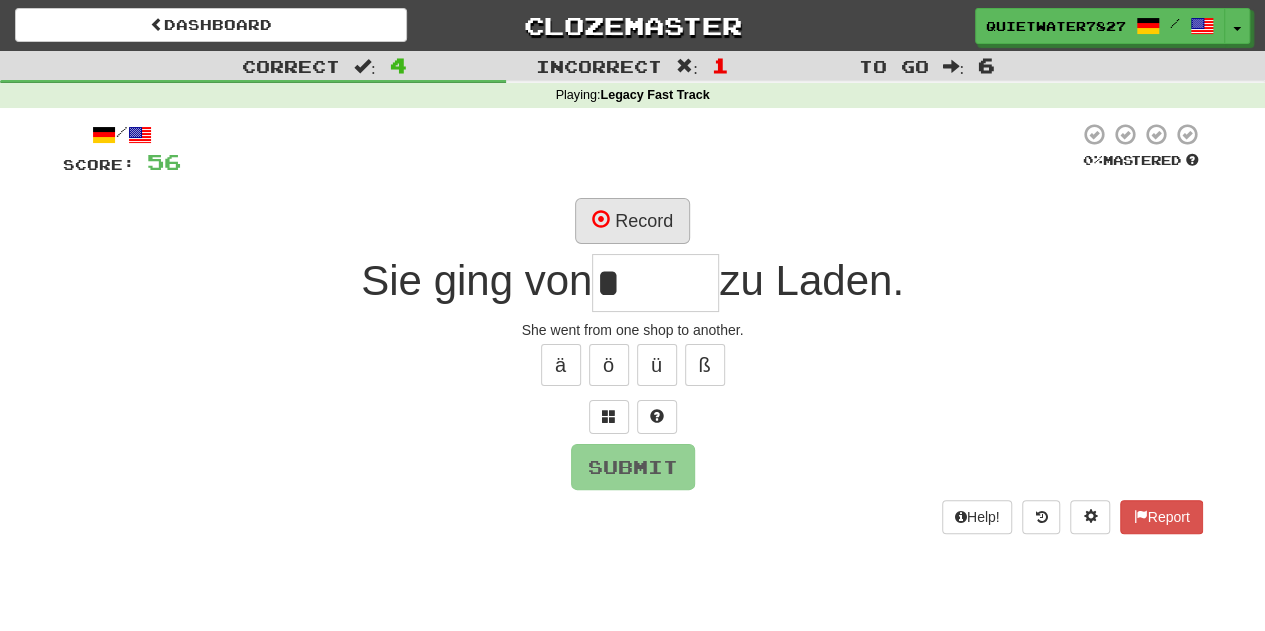 type on "*" 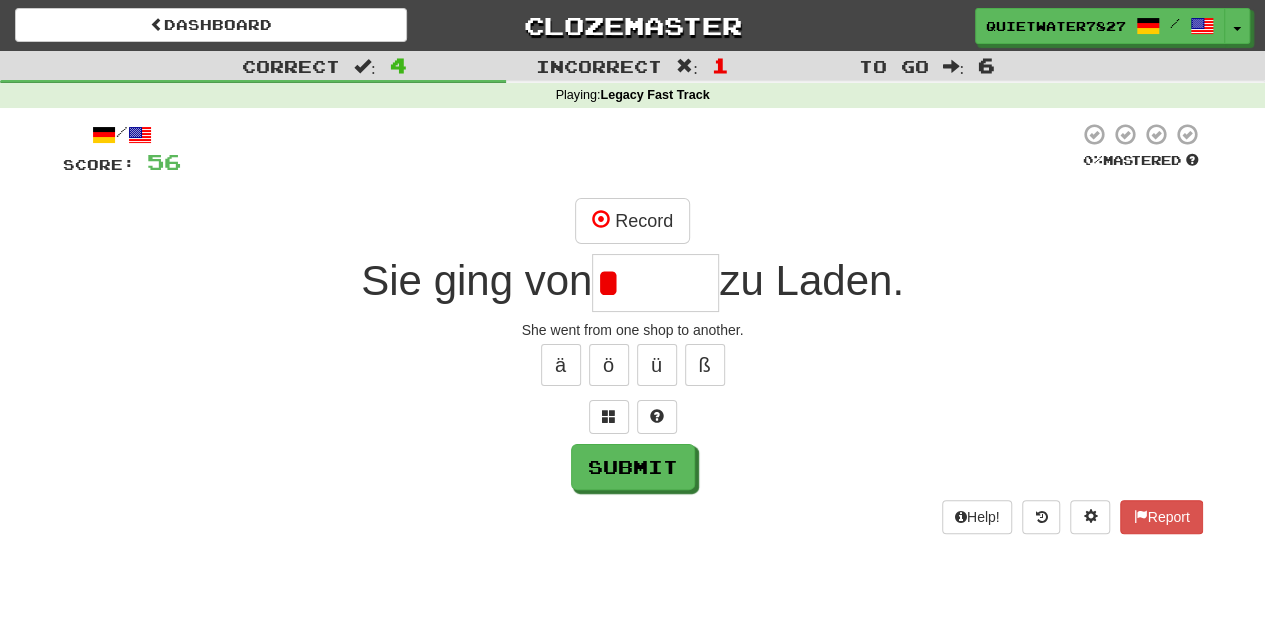 click on "ä ö ü ß" at bounding box center [633, 365] 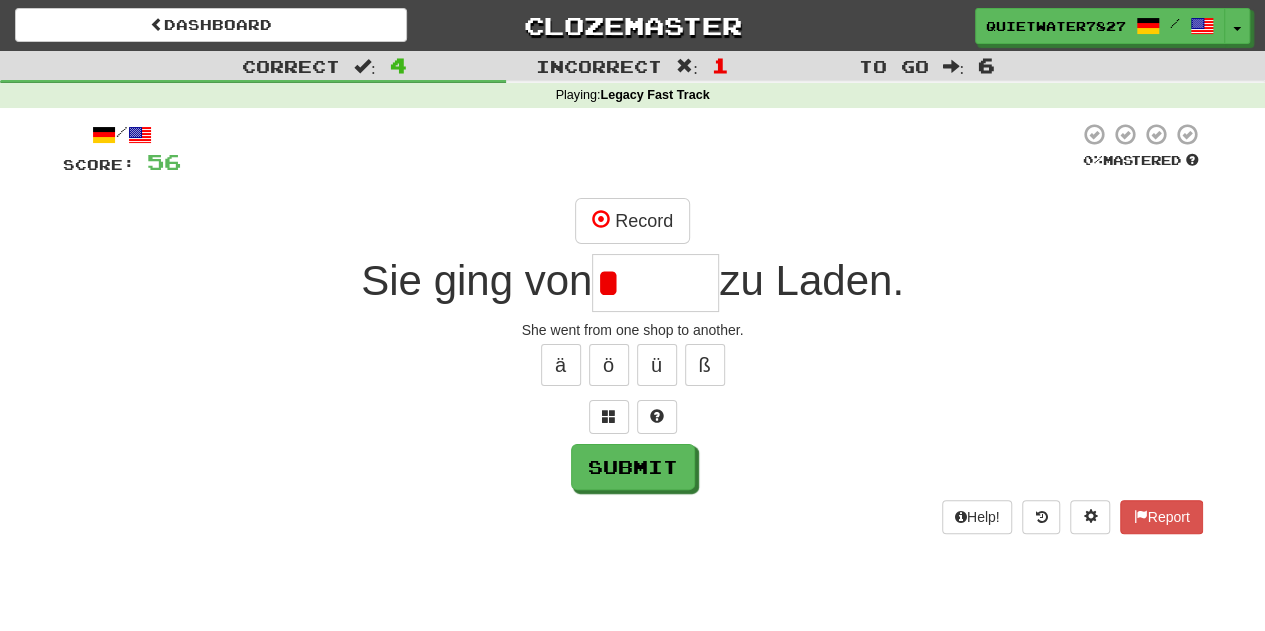 click on "*" at bounding box center [655, 283] 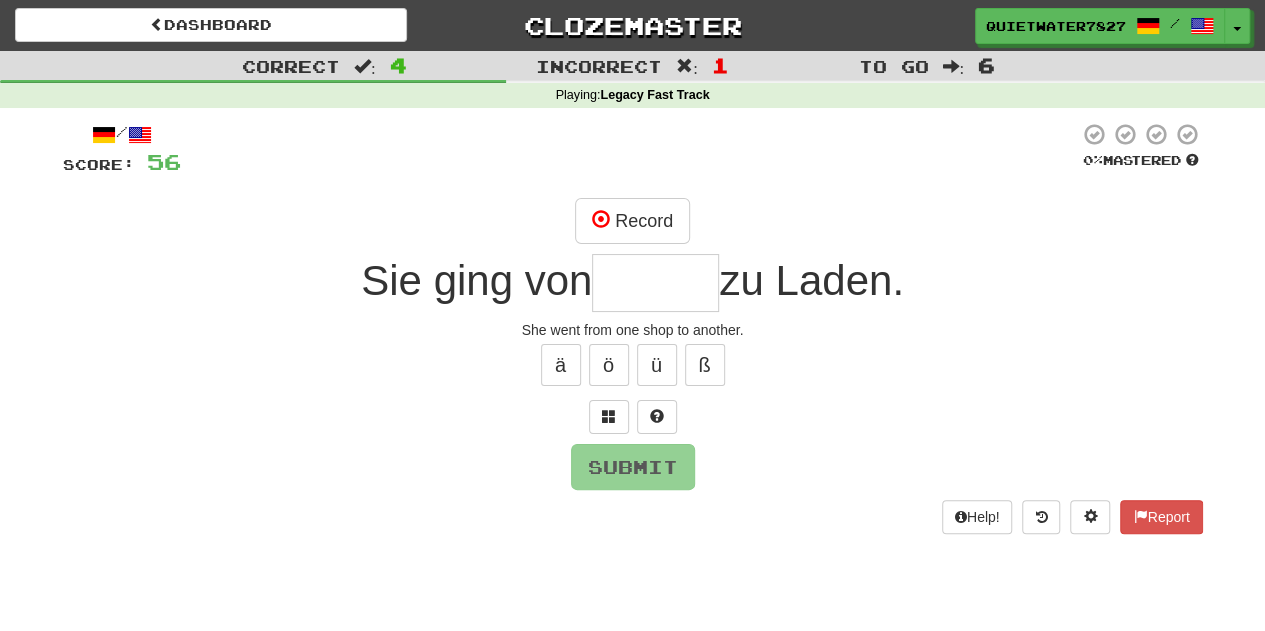 type on "*" 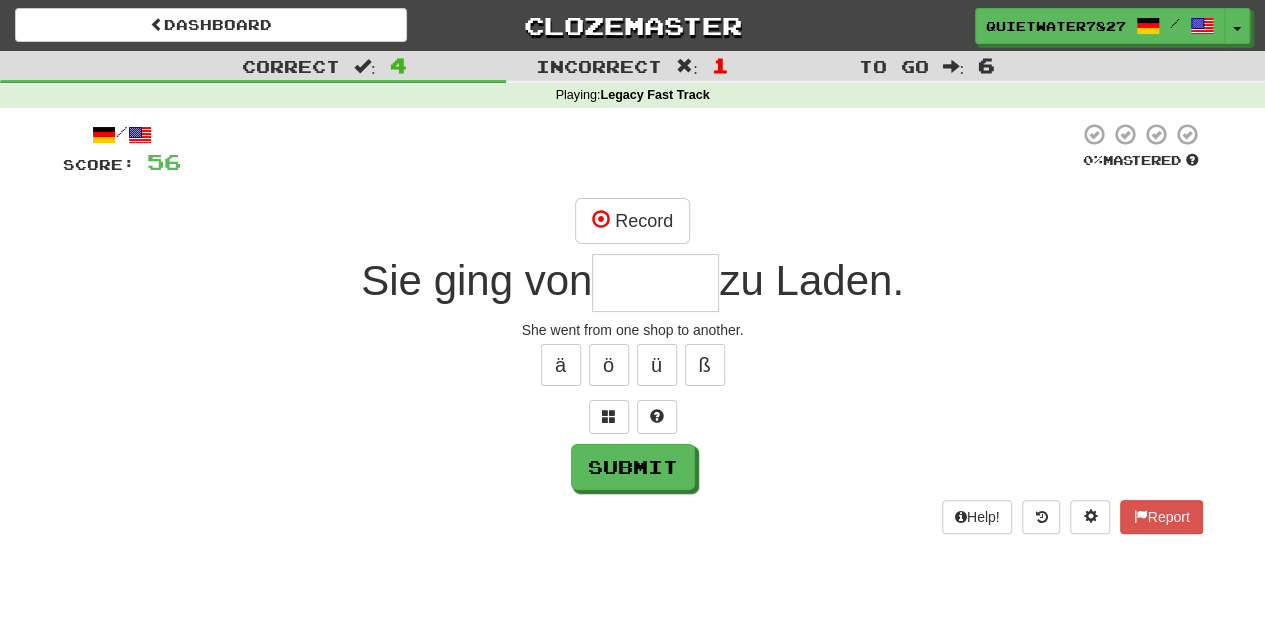 type on "*" 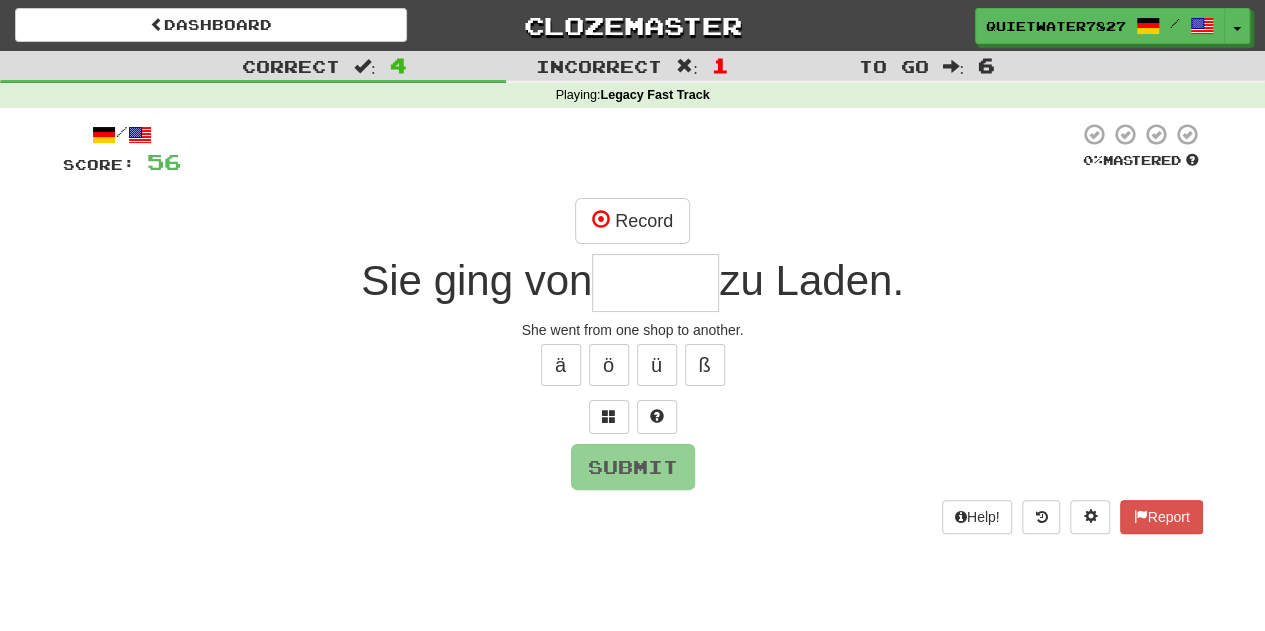 type on "*" 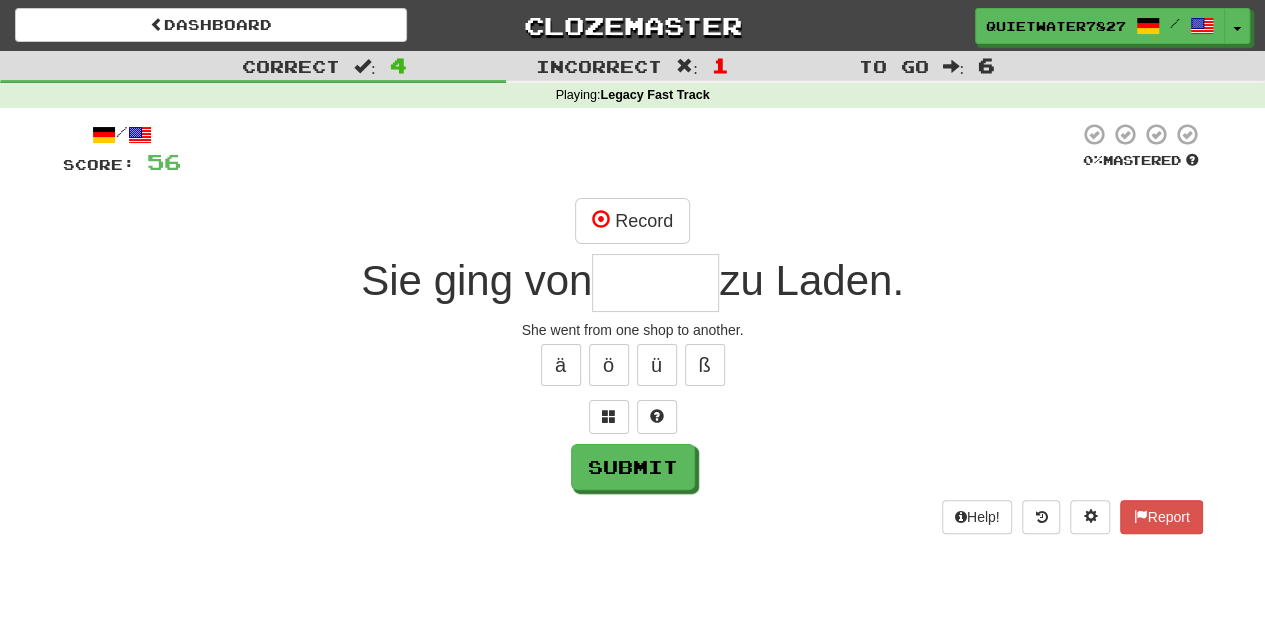 type on "*" 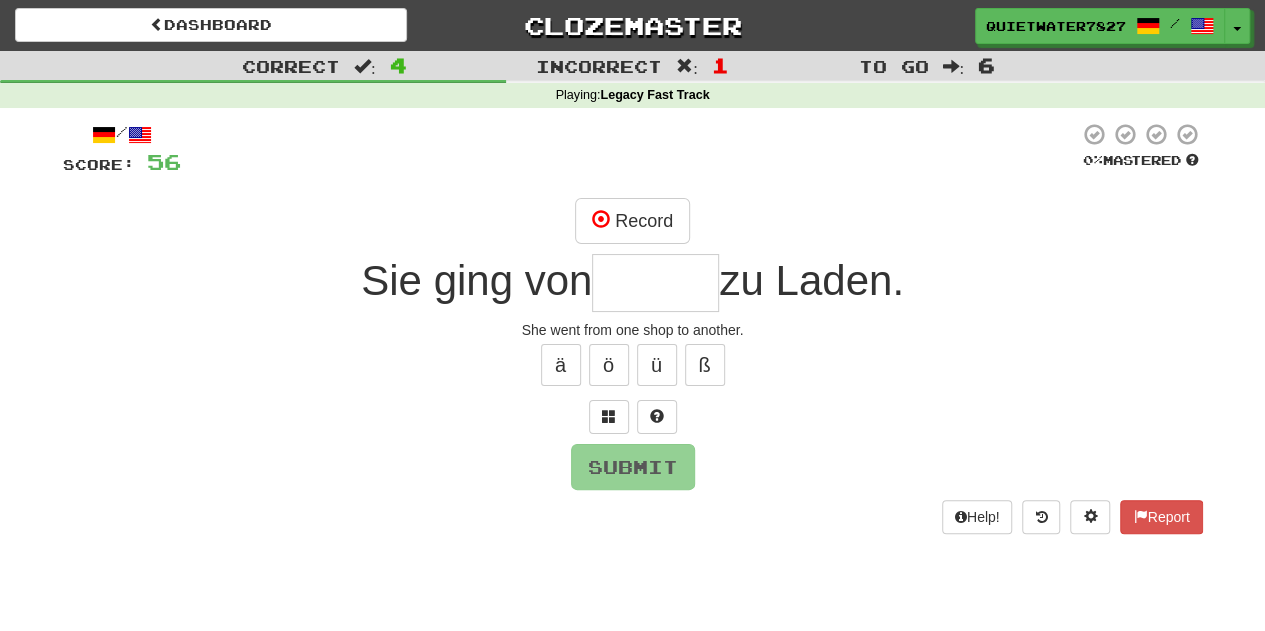 type on "*" 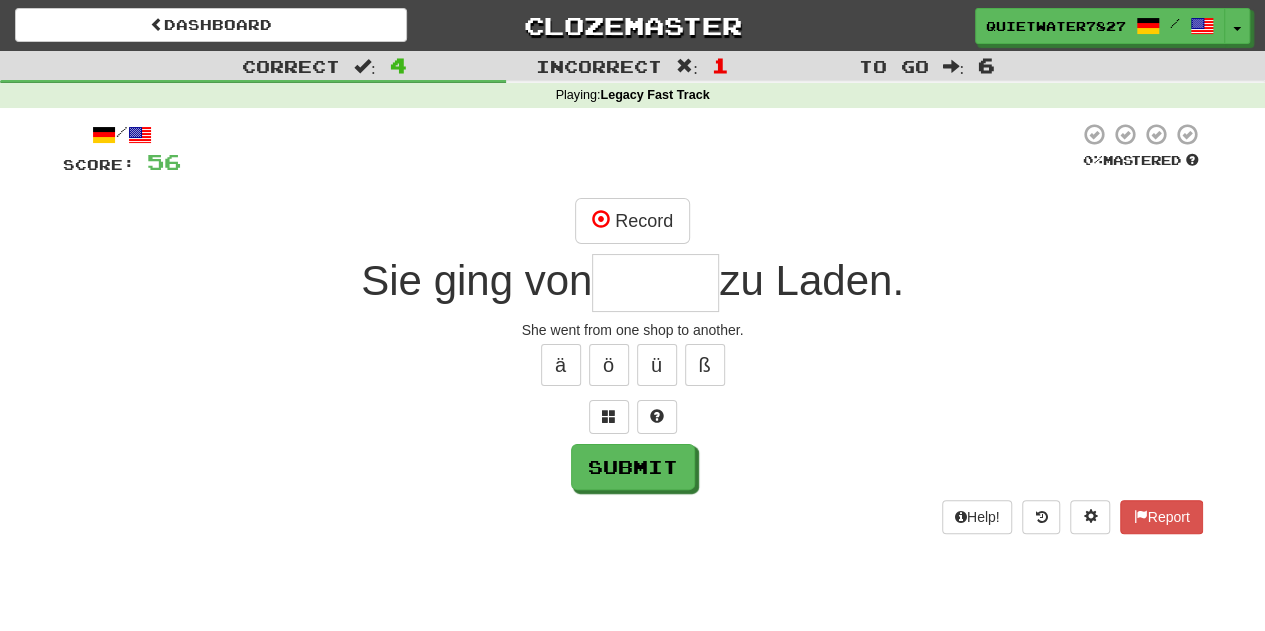 type on "*" 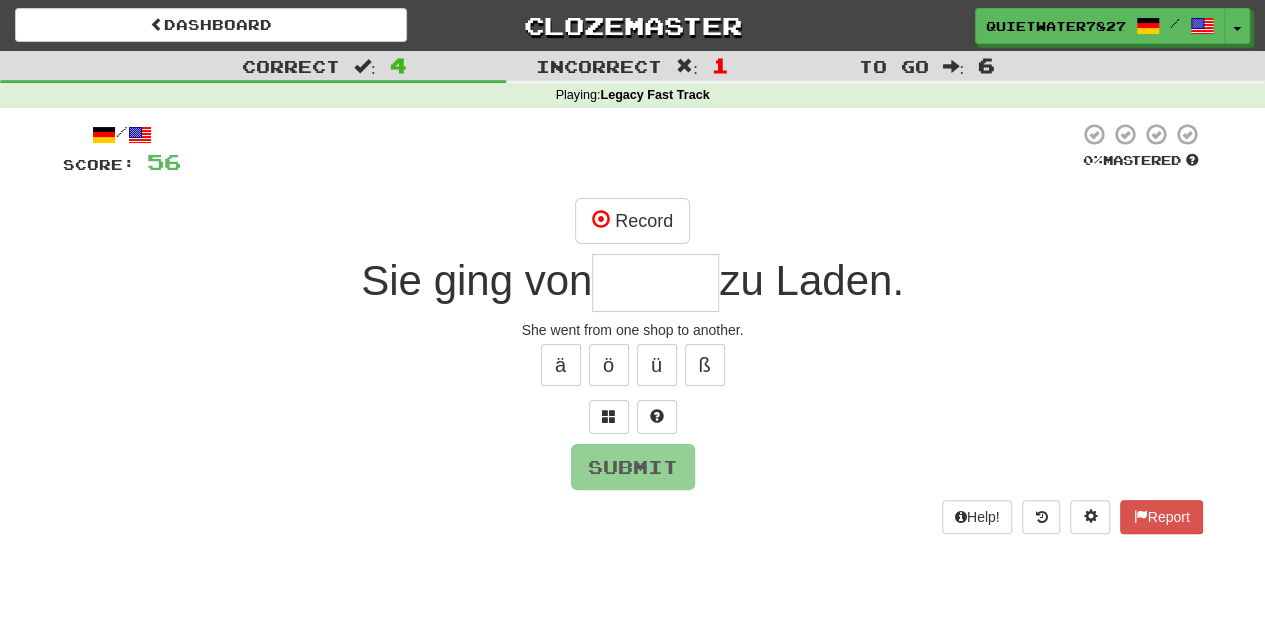 type on "*" 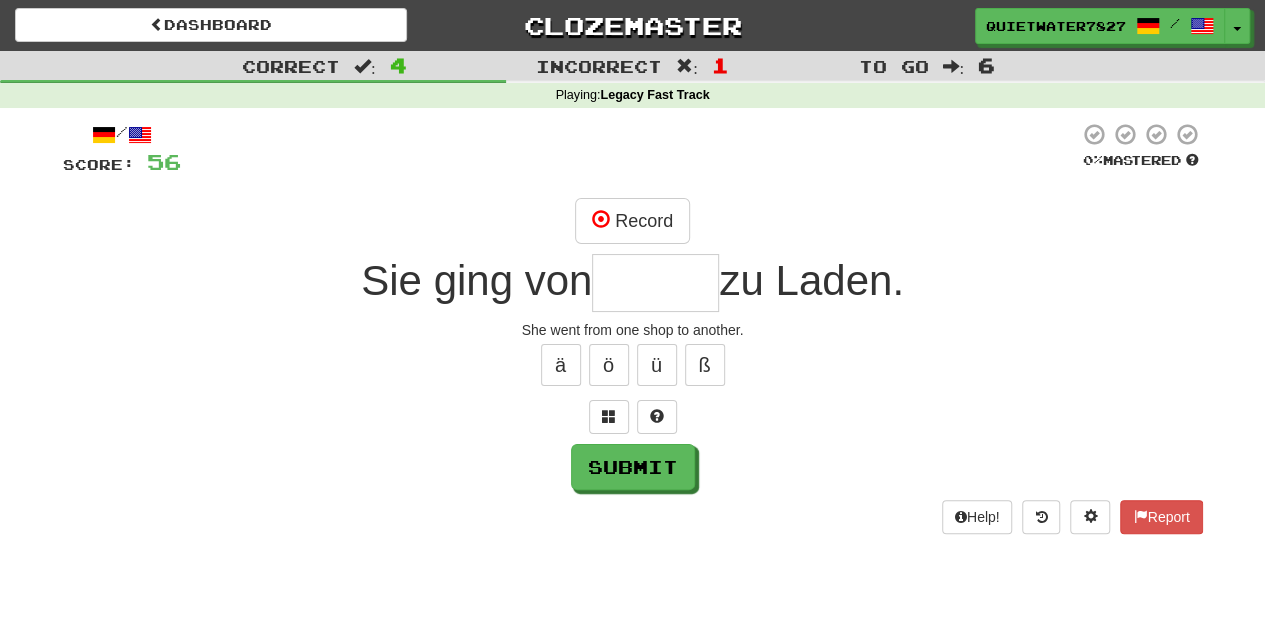 type on "*" 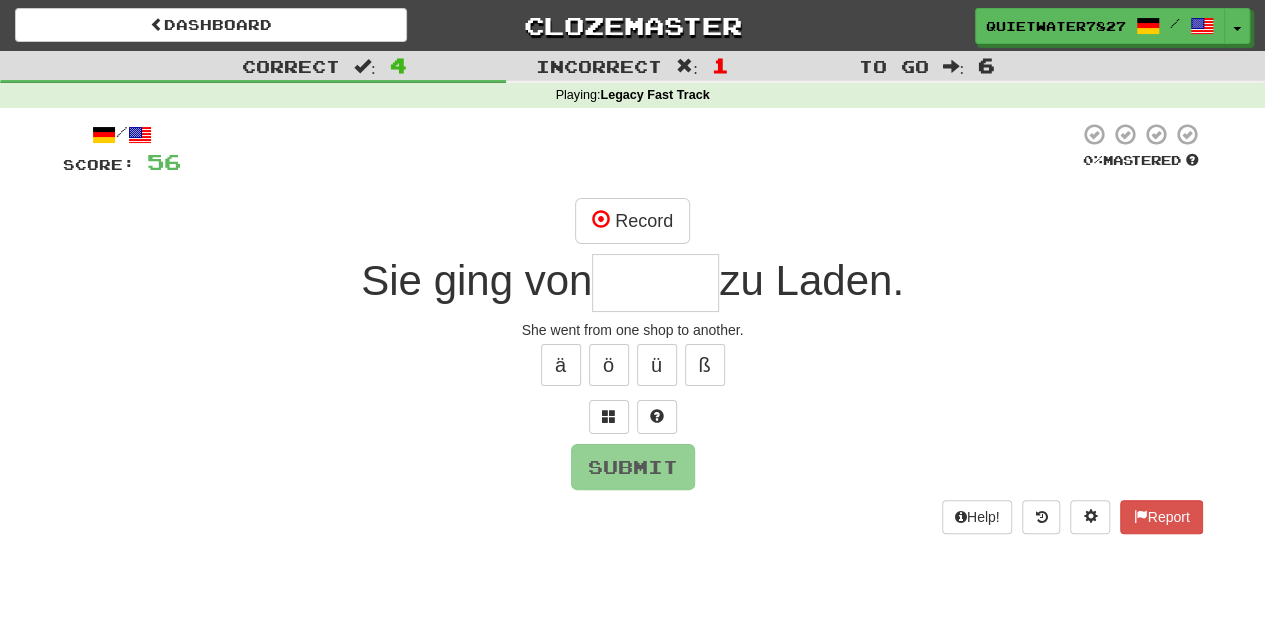 type on "*" 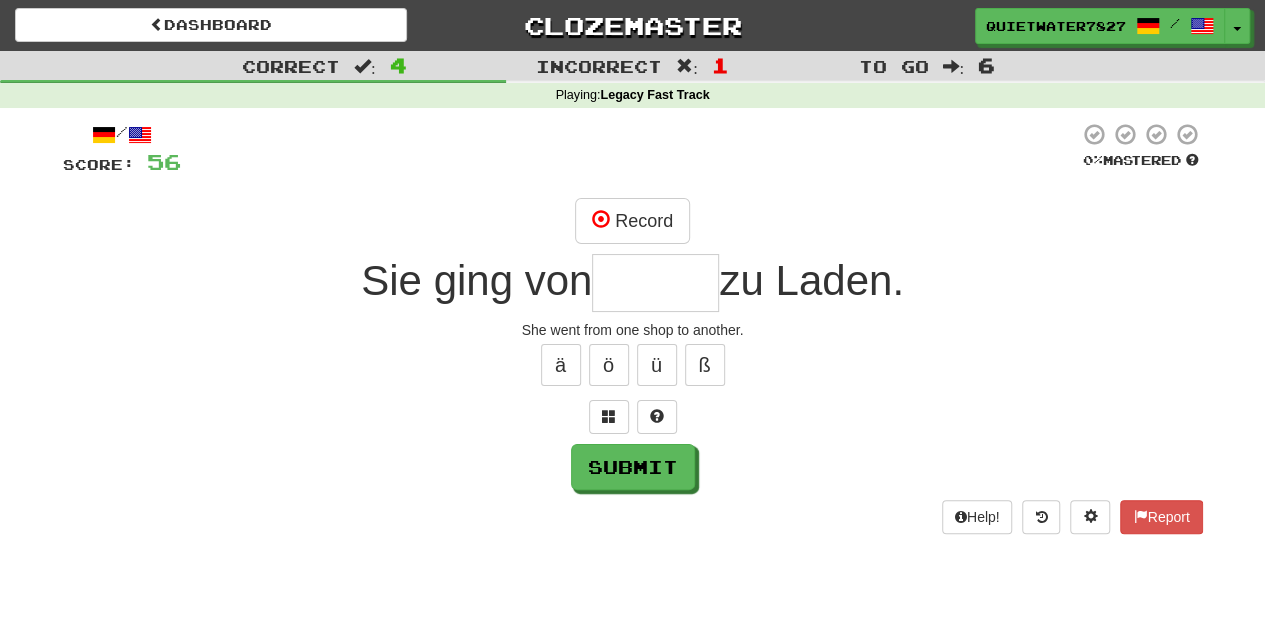 type on "*" 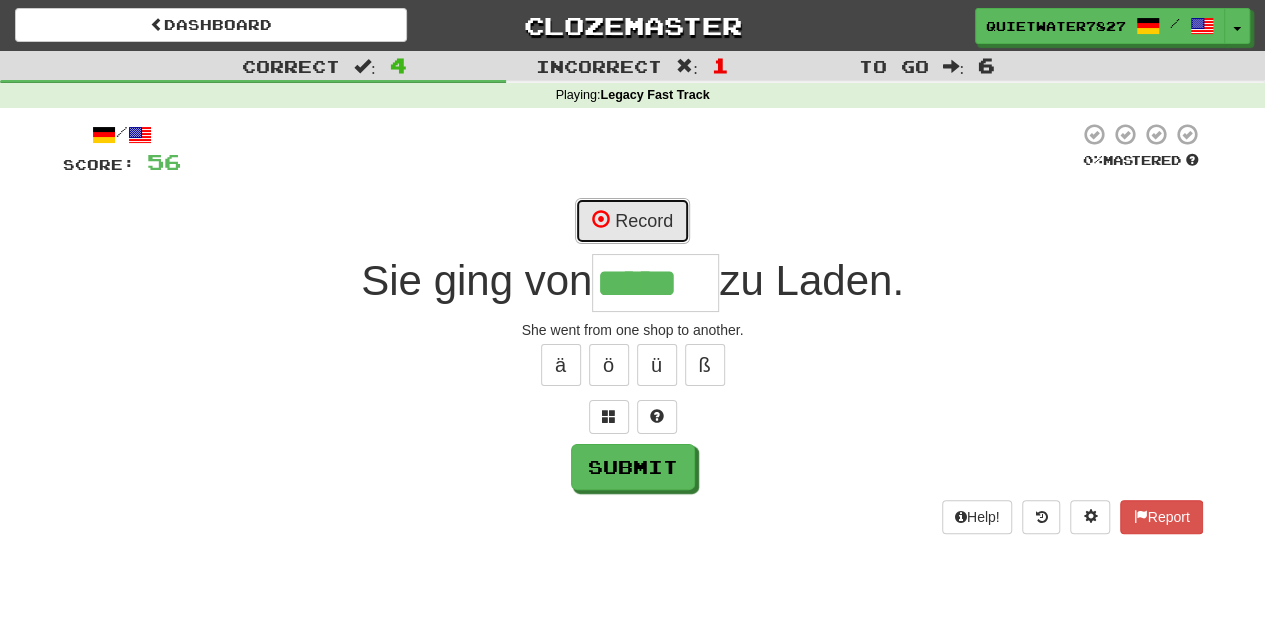 click on "Record" at bounding box center [632, 221] 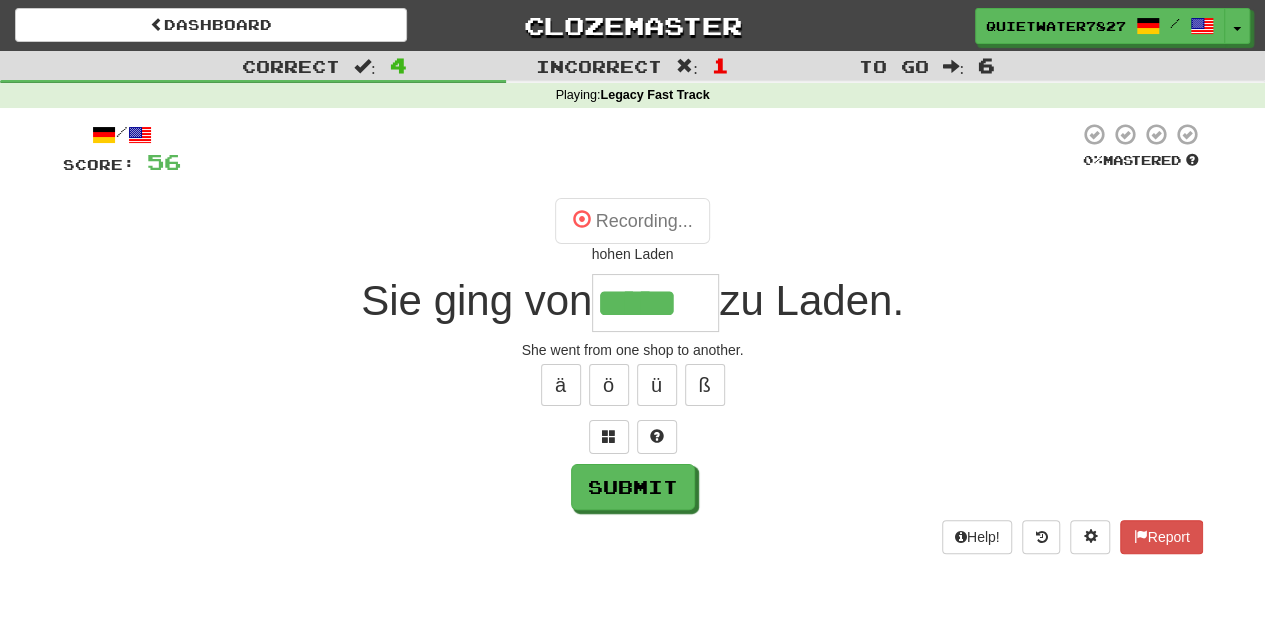 type on "*****" 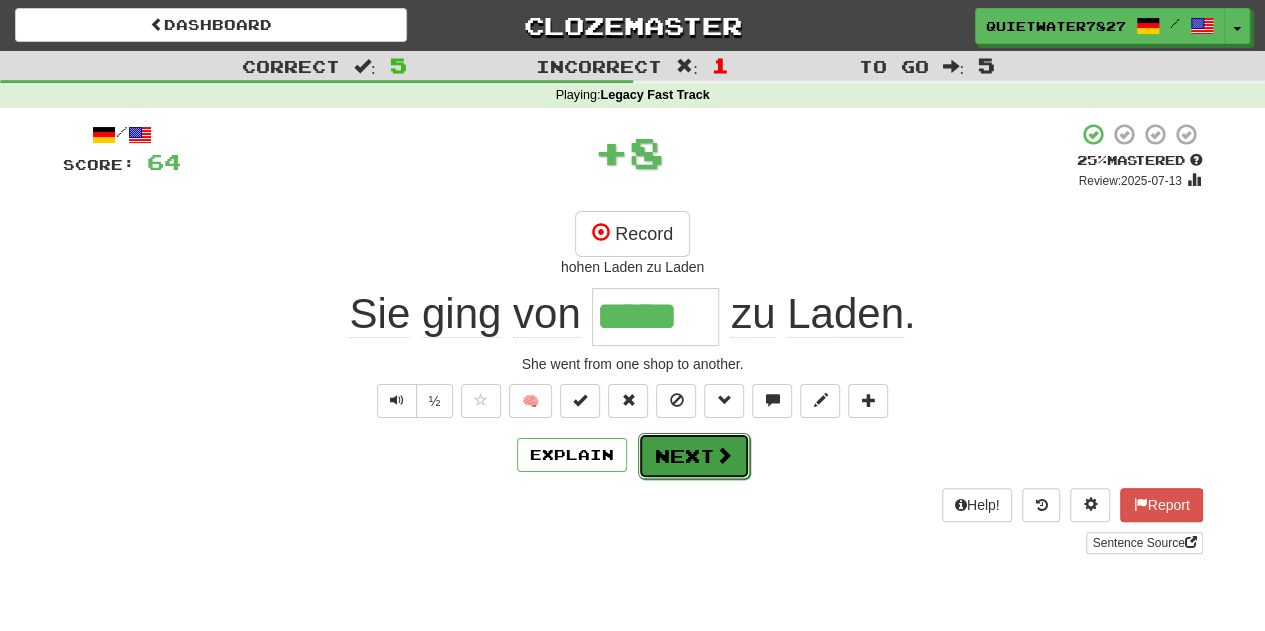 click at bounding box center [724, 455] 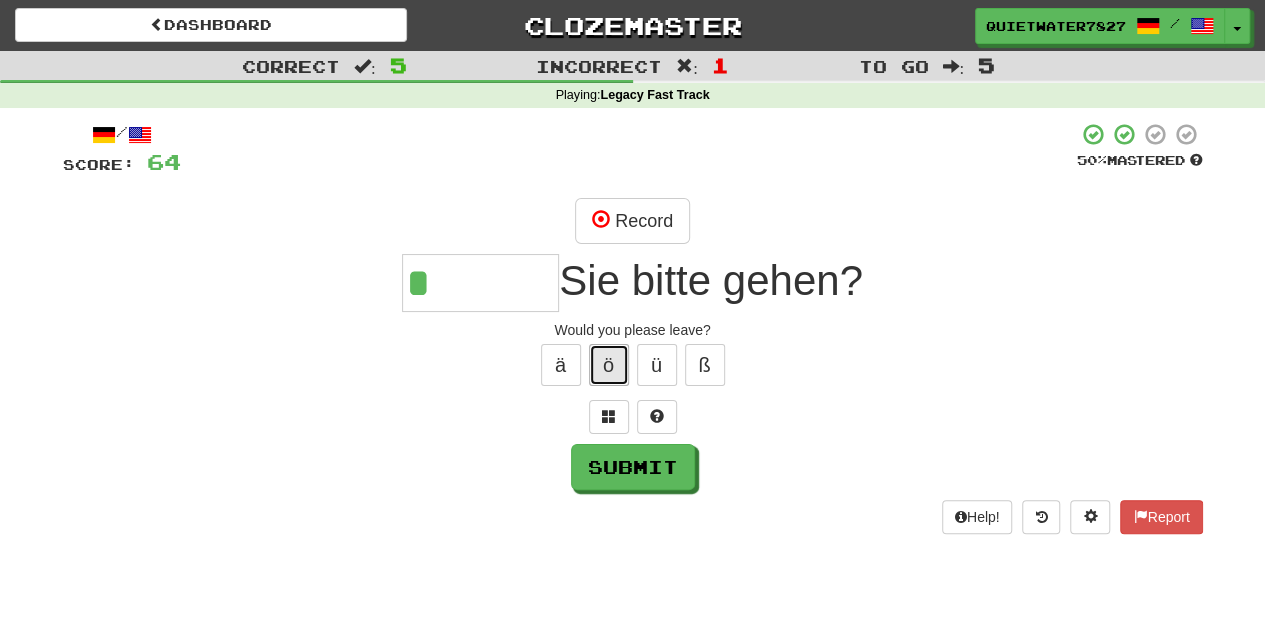 click on "ö" at bounding box center [609, 365] 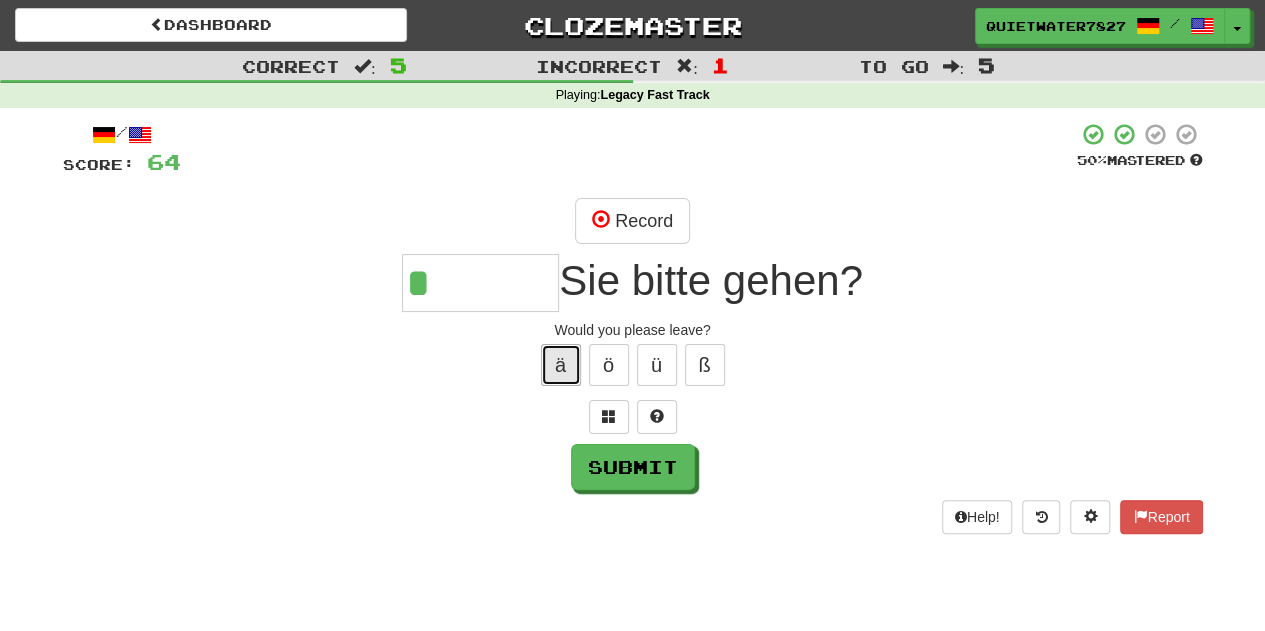 click on "ä" at bounding box center (561, 365) 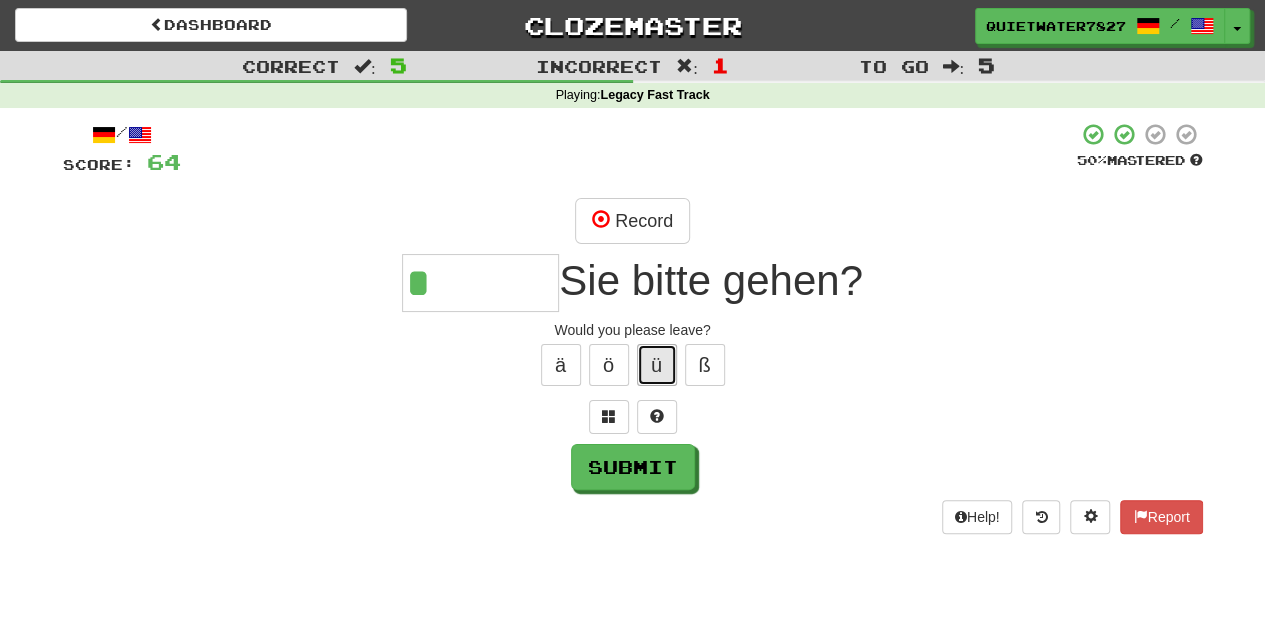 click on "ü" at bounding box center [657, 365] 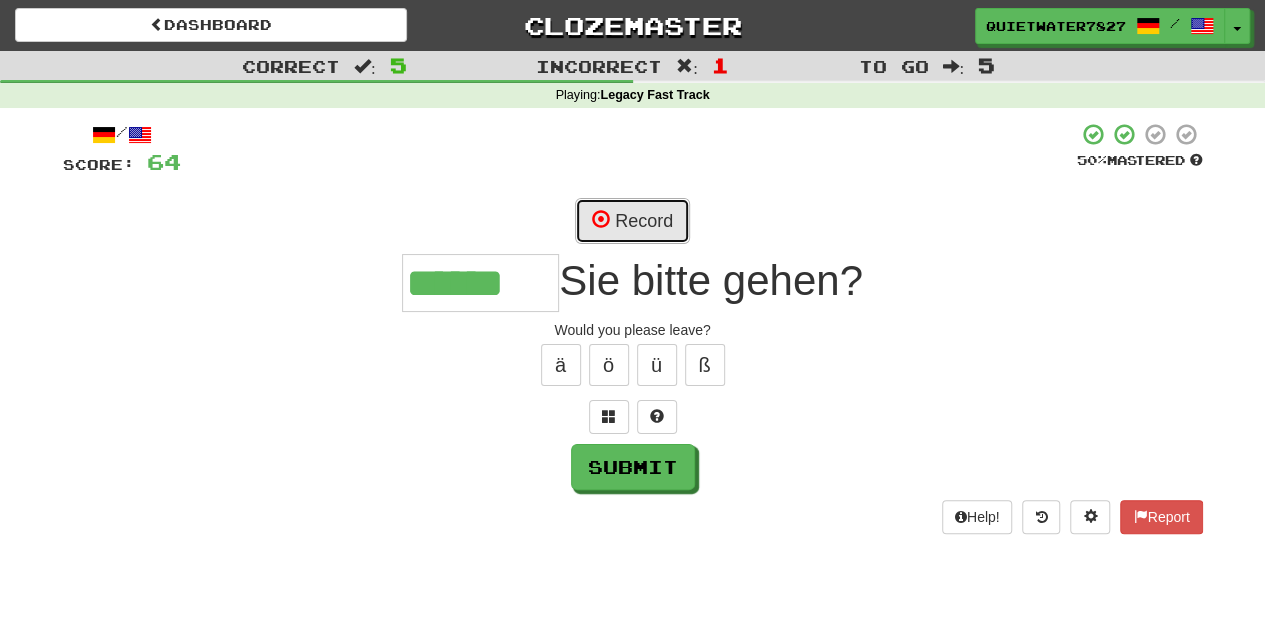click on "Record" at bounding box center [632, 221] 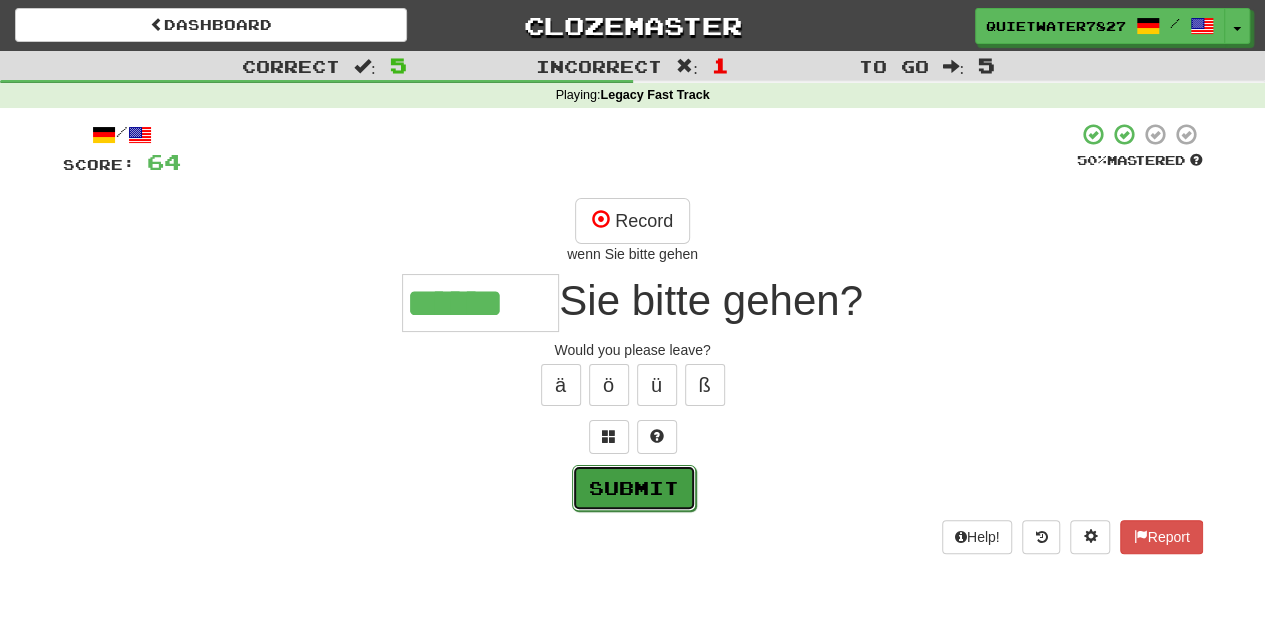 click on "Submit" at bounding box center (634, 488) 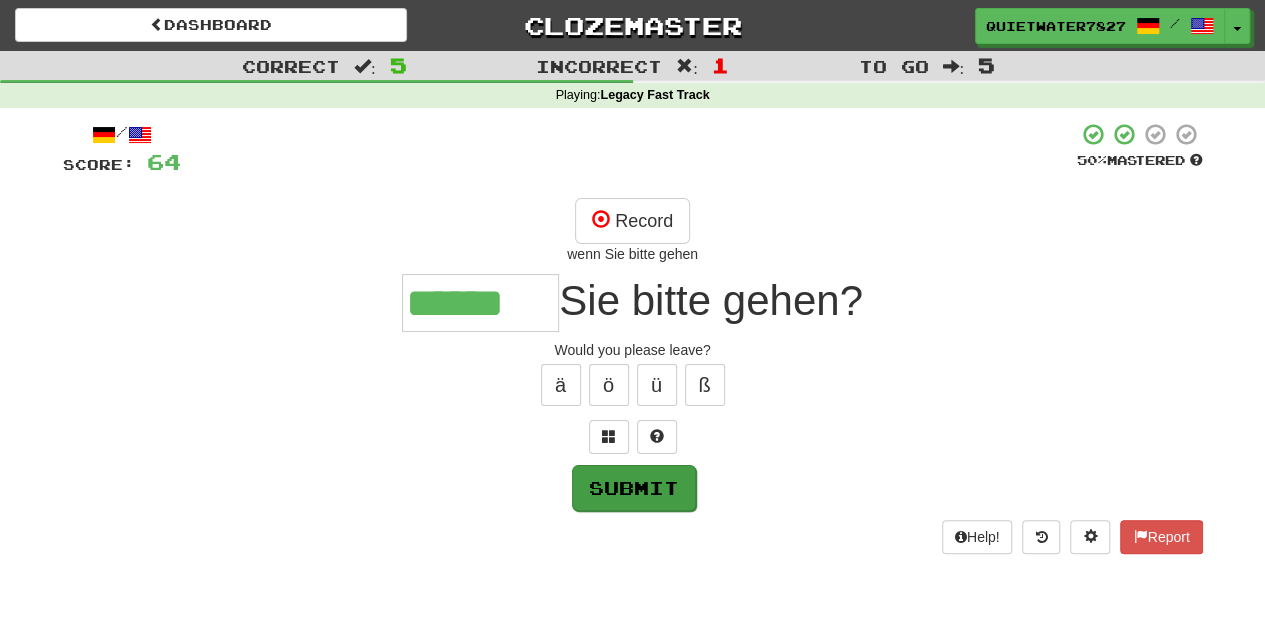 type on "******" 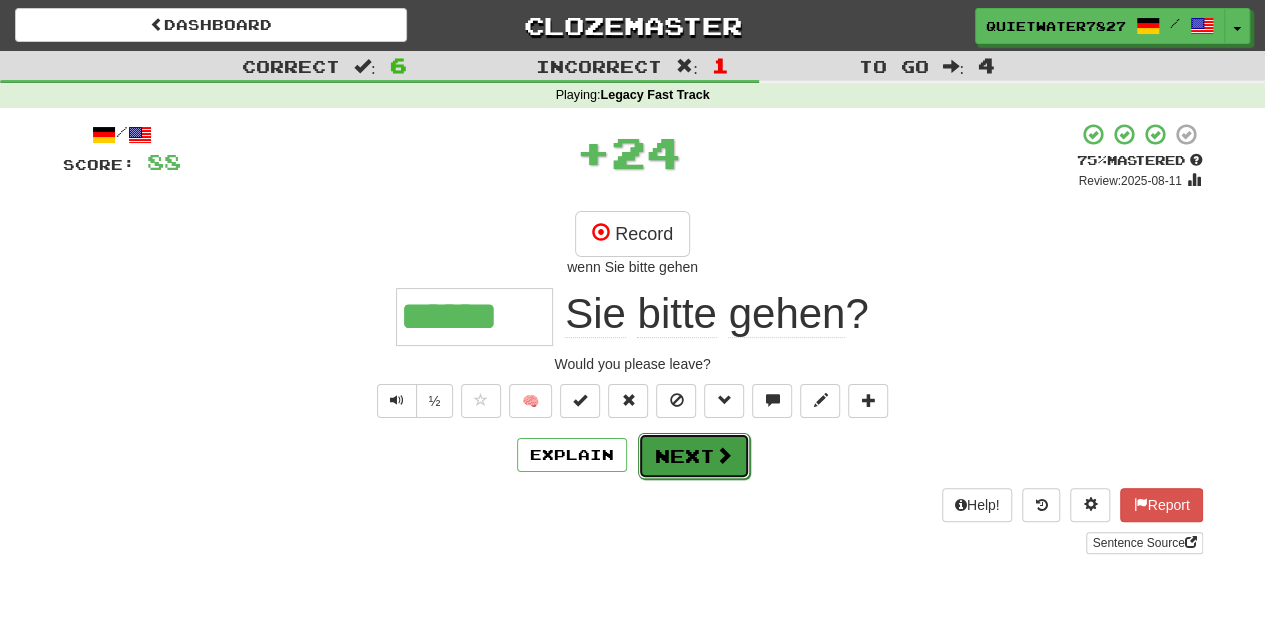 click on "Next" at bounding box center (694, 456) 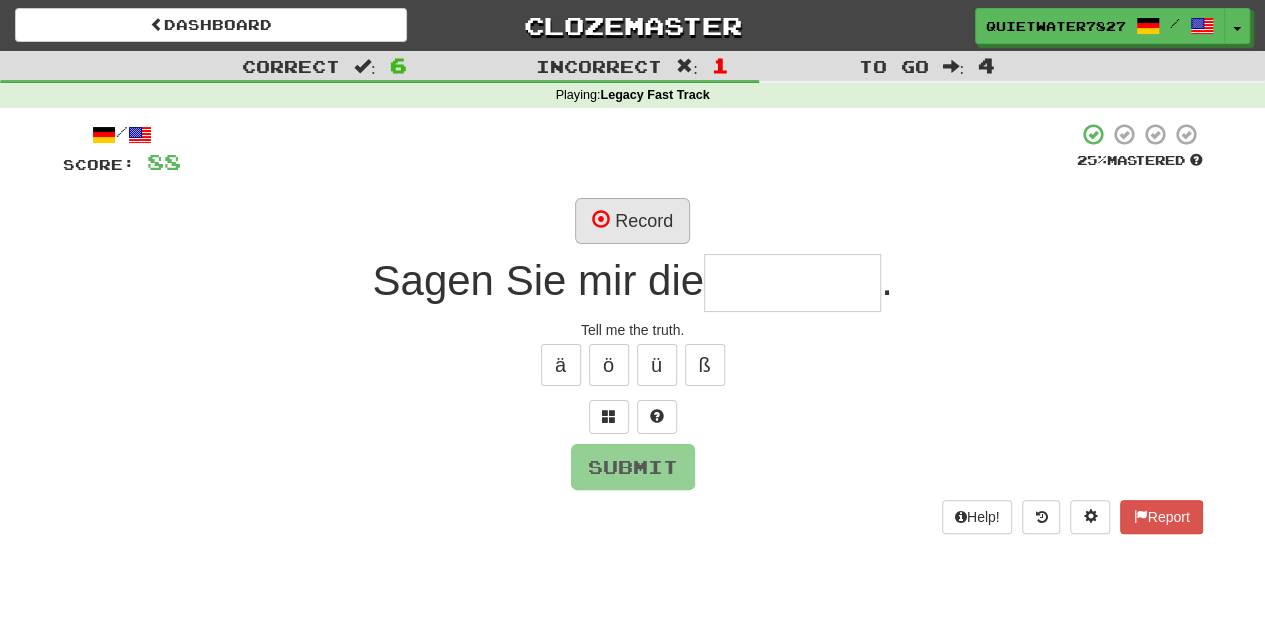 type on "*" 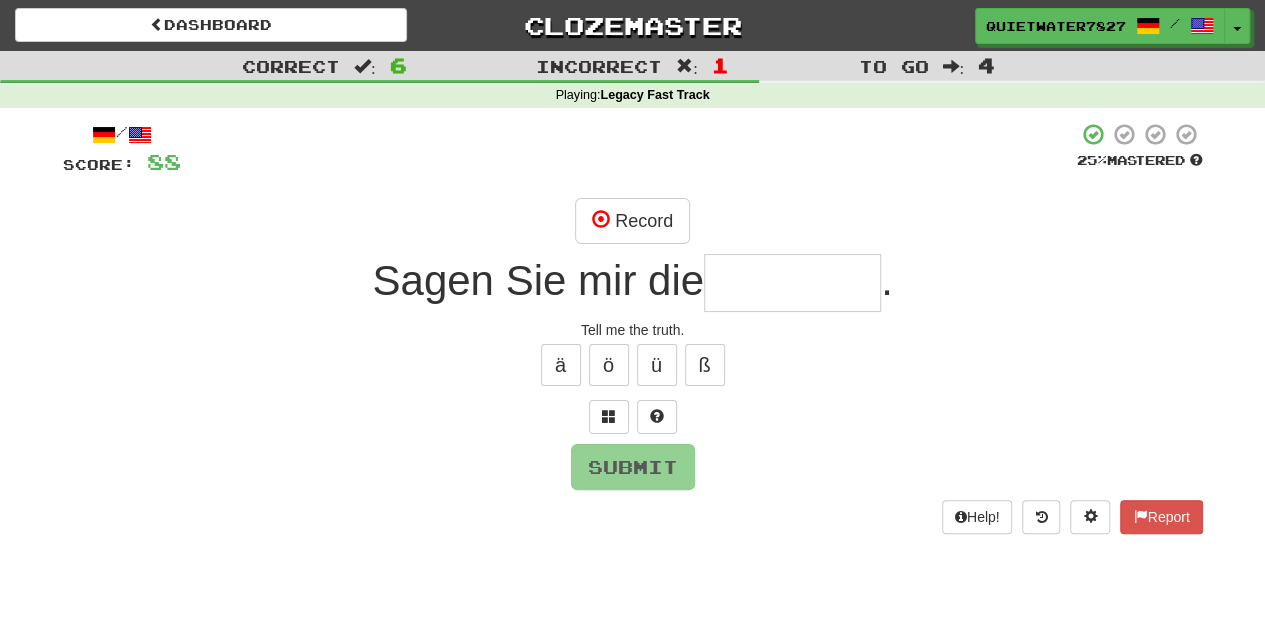 type on "*" 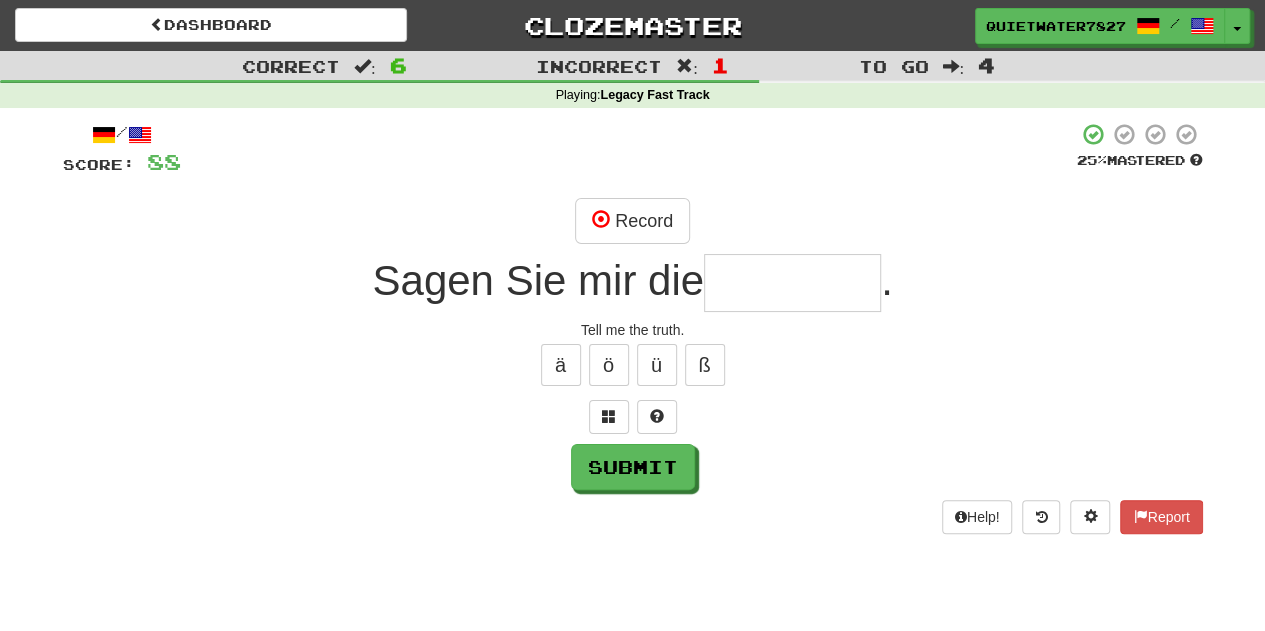 type on "*" 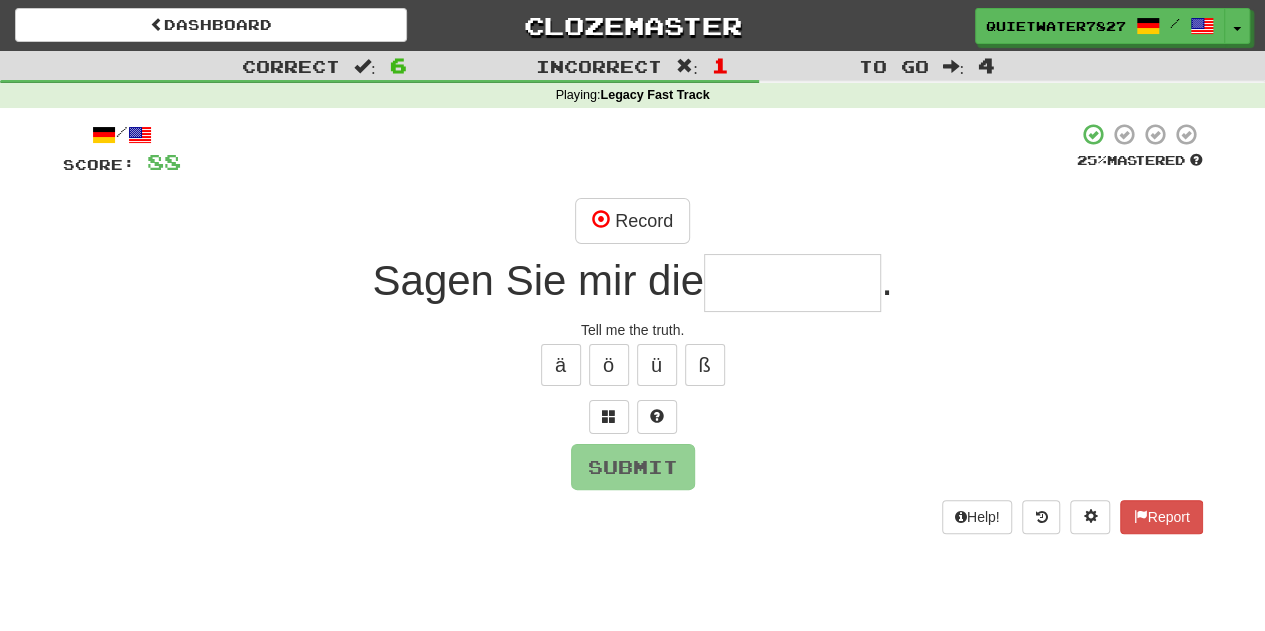 type on "*" 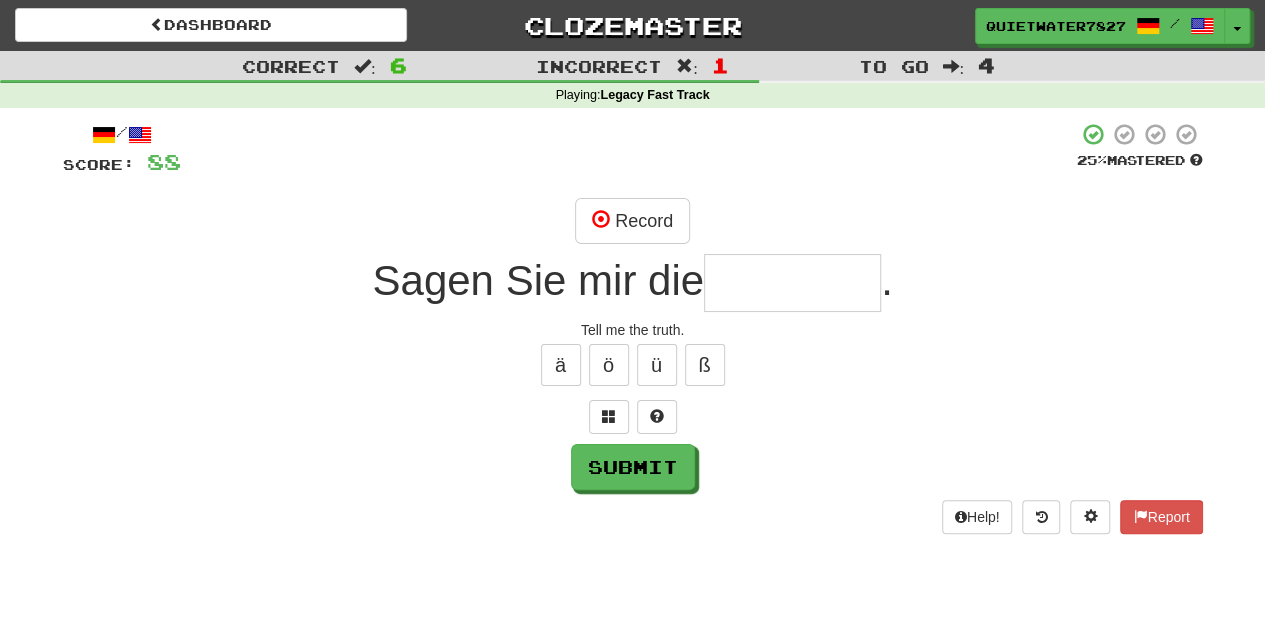 type on "*" 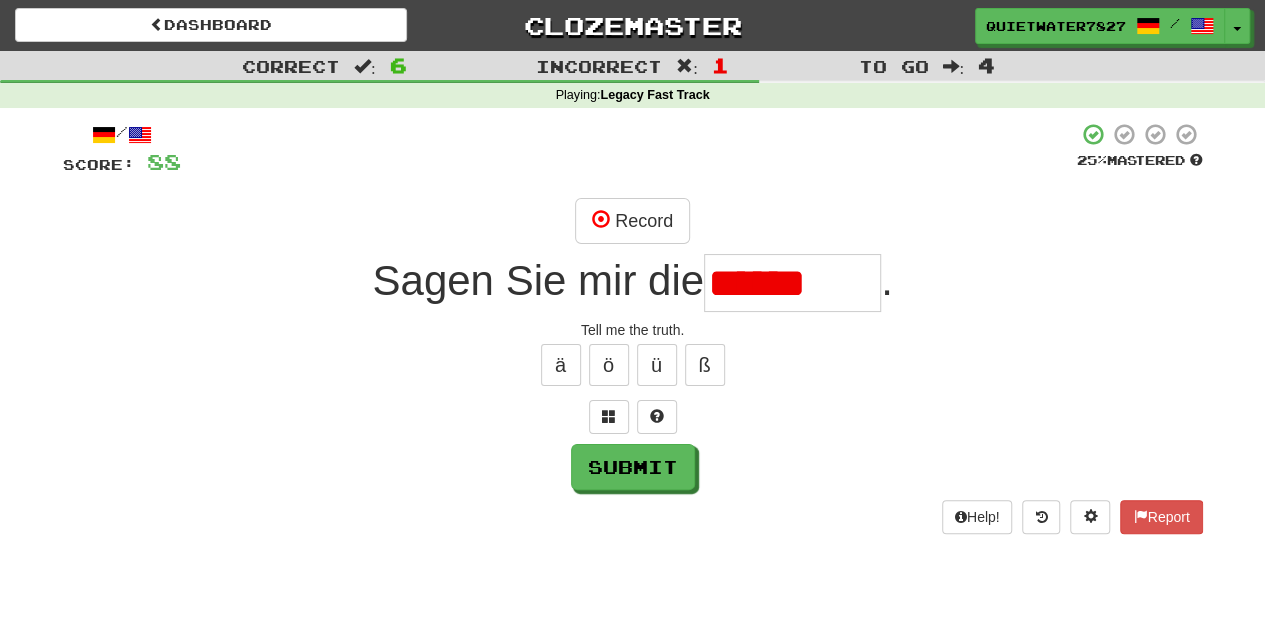 scroll, scrollTop: 0, scrollLeft: 0, axis: both 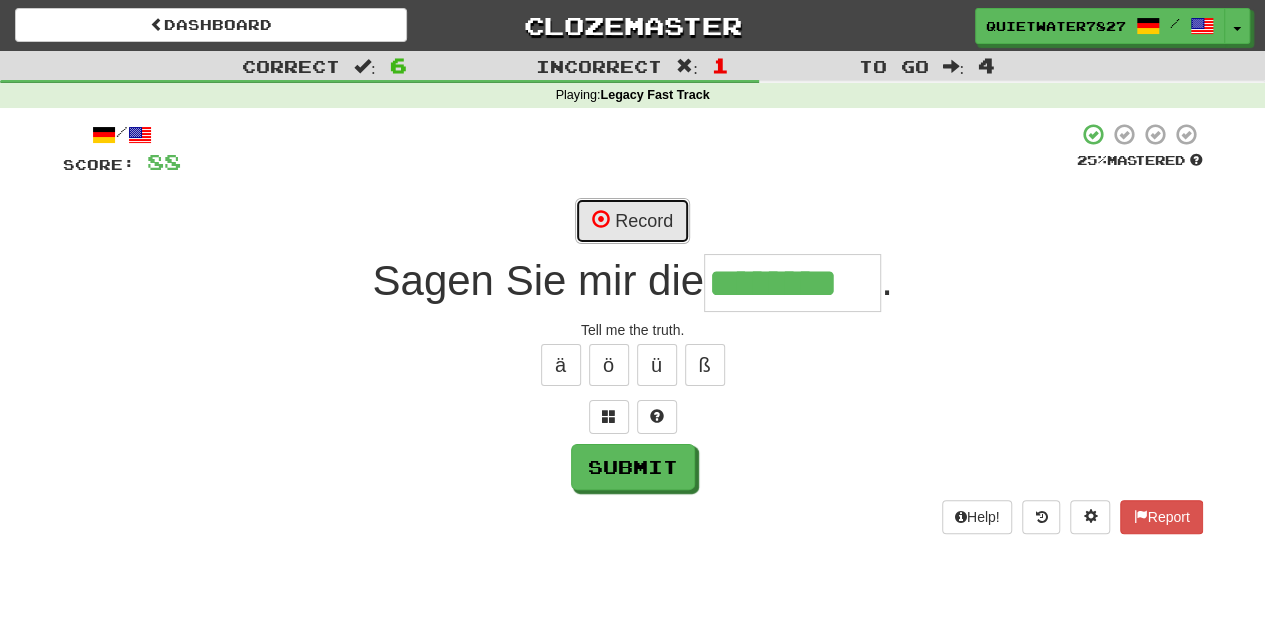 click on "Record" at bounding box center (632, 221) 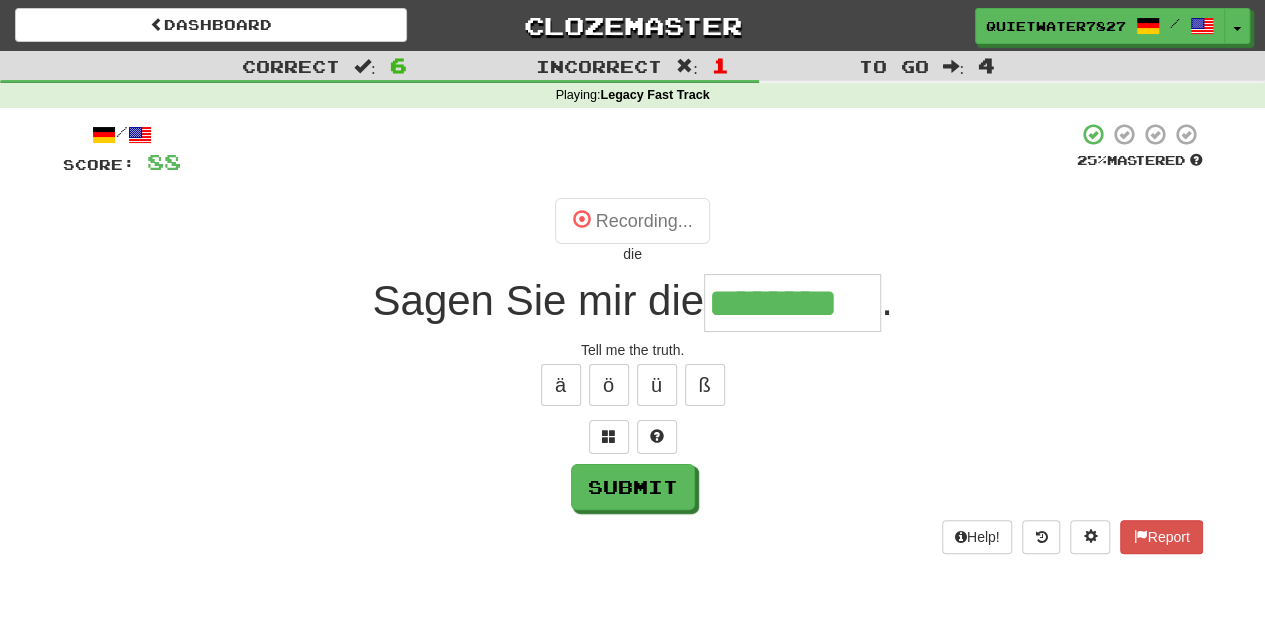 type on "********" 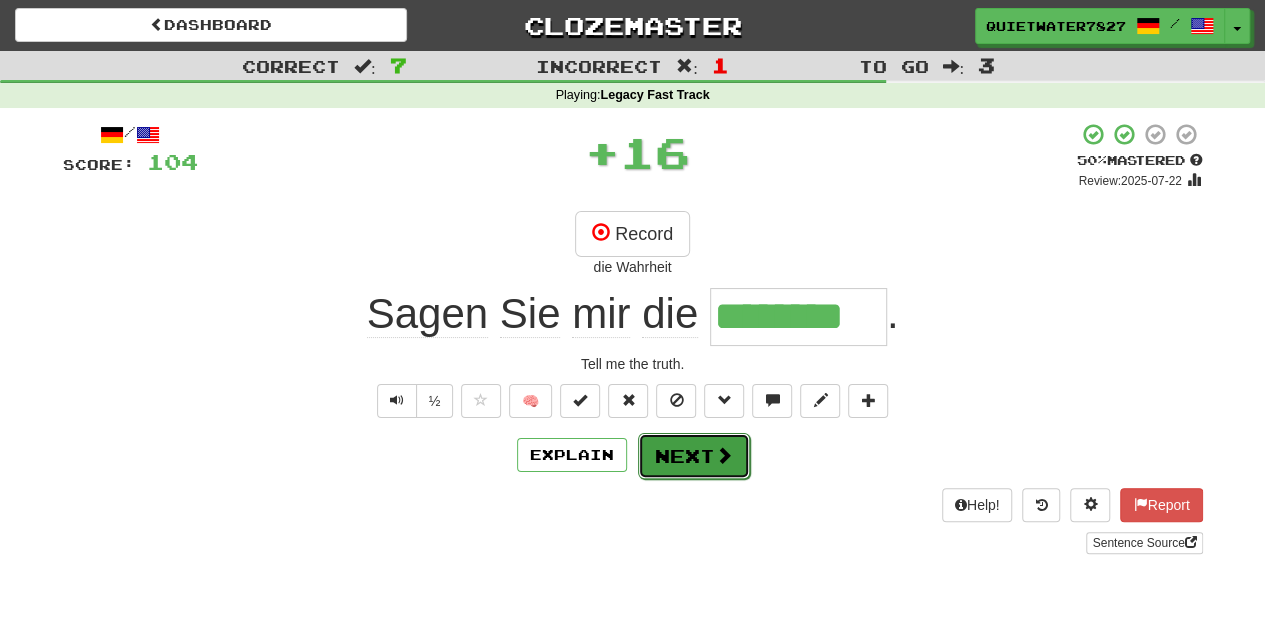 click on "Next" at bounding box center [694, 456] 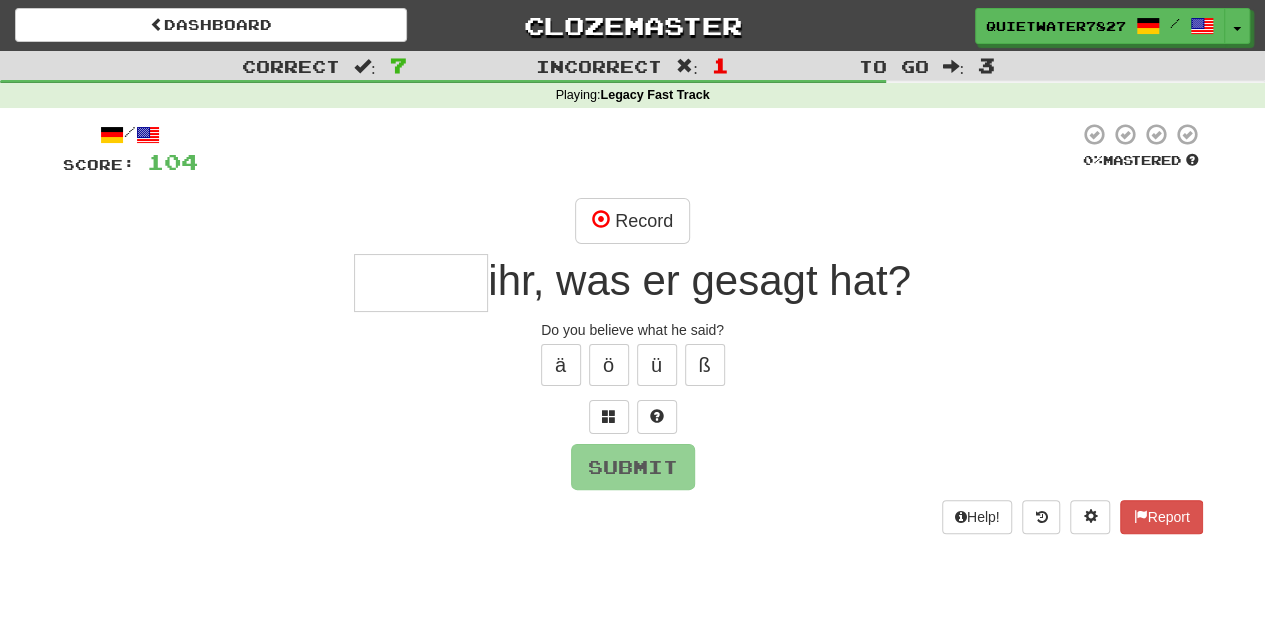 type on "*" 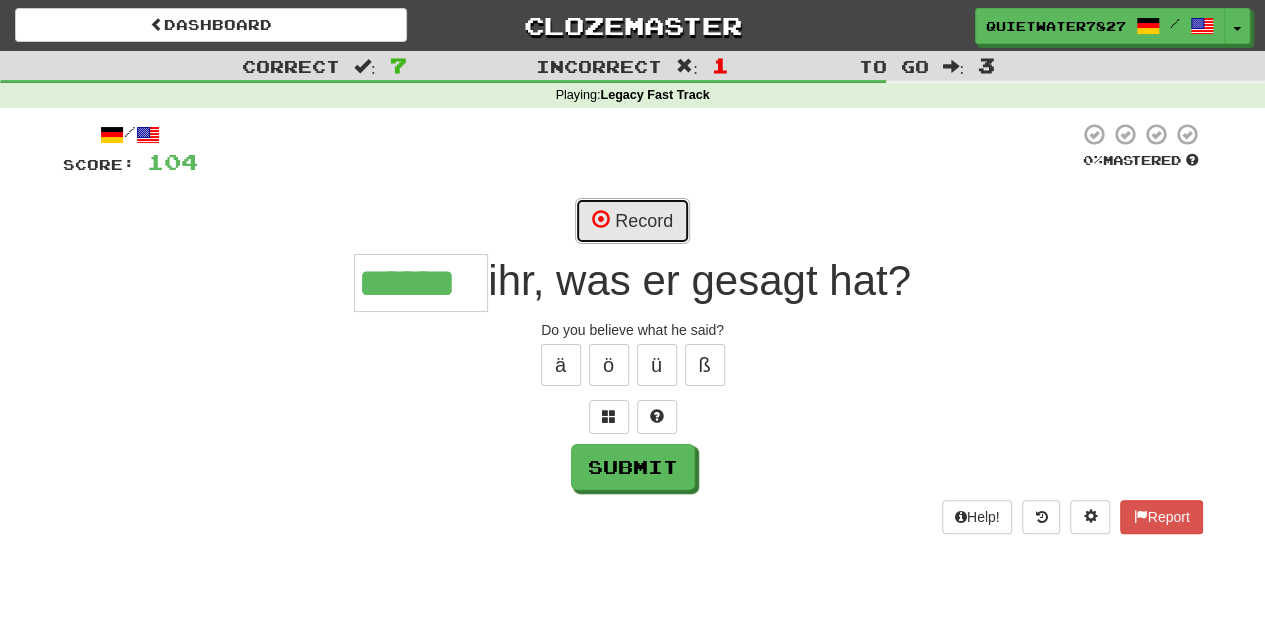 click on "Record" at bounding box center (632, 221) 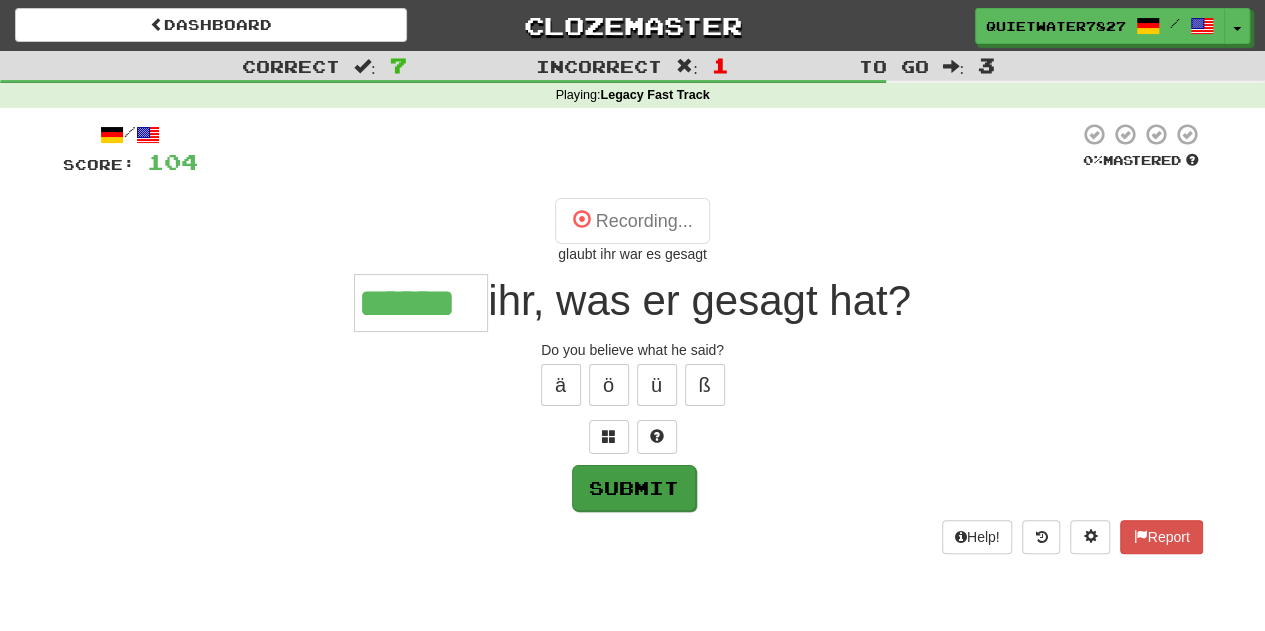 type on "******" 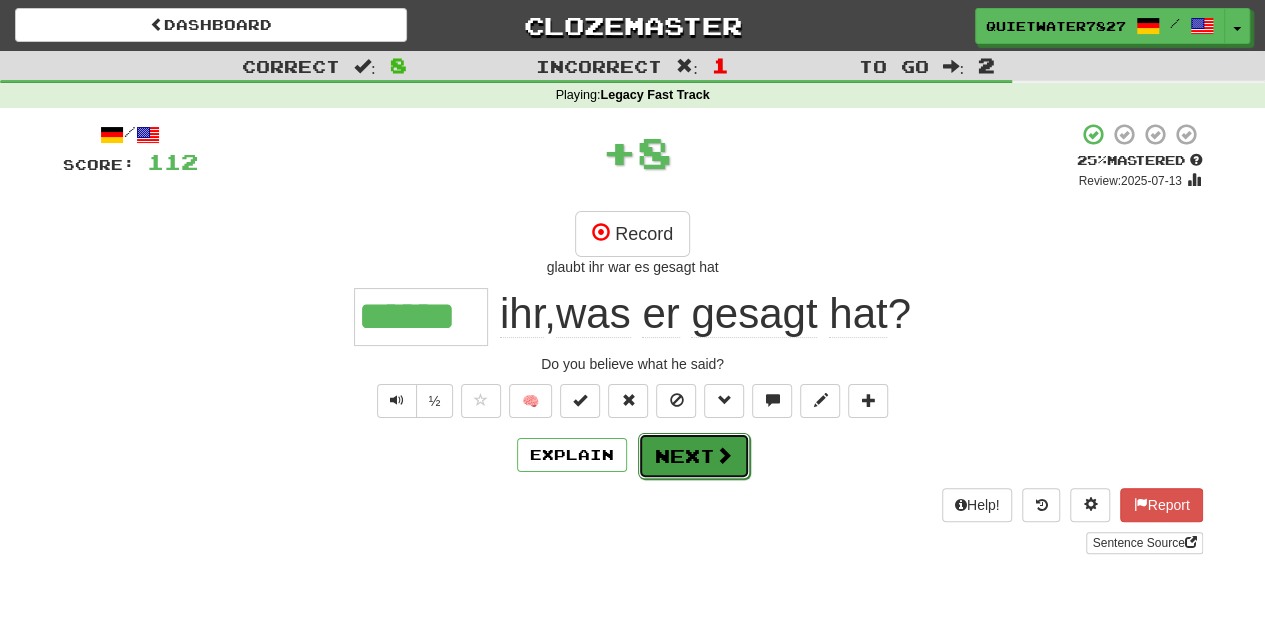 click on "Next" at bounding box center (694, 456) 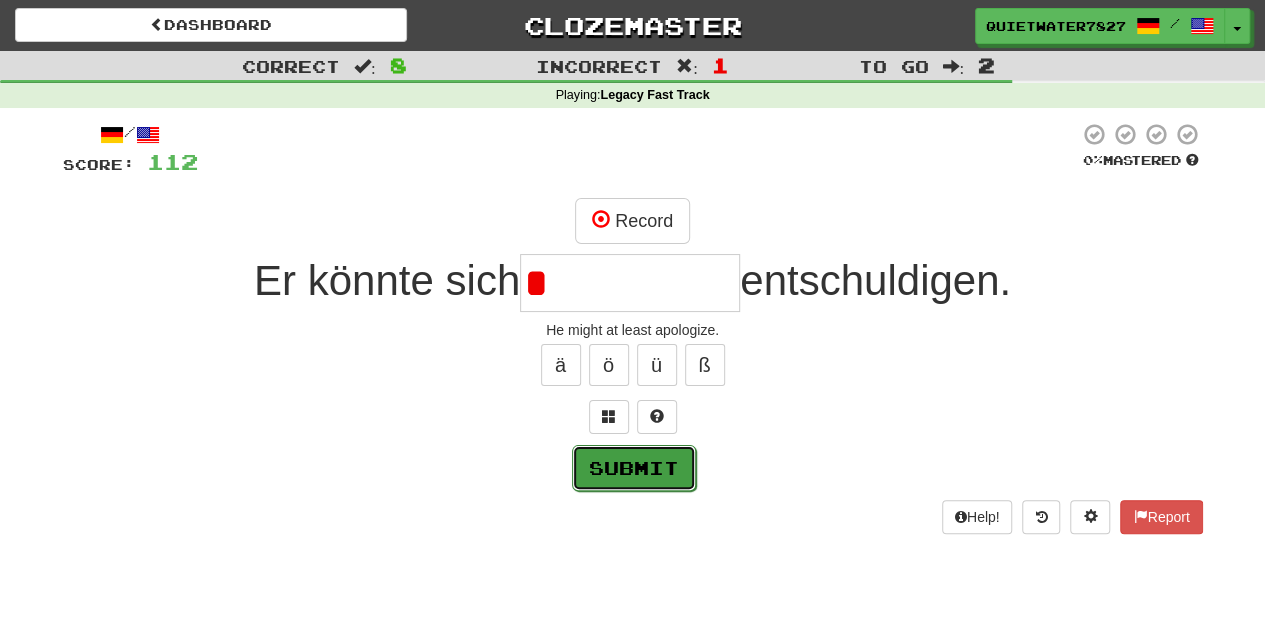 click on "Submit" at bounding box center [634, 468] 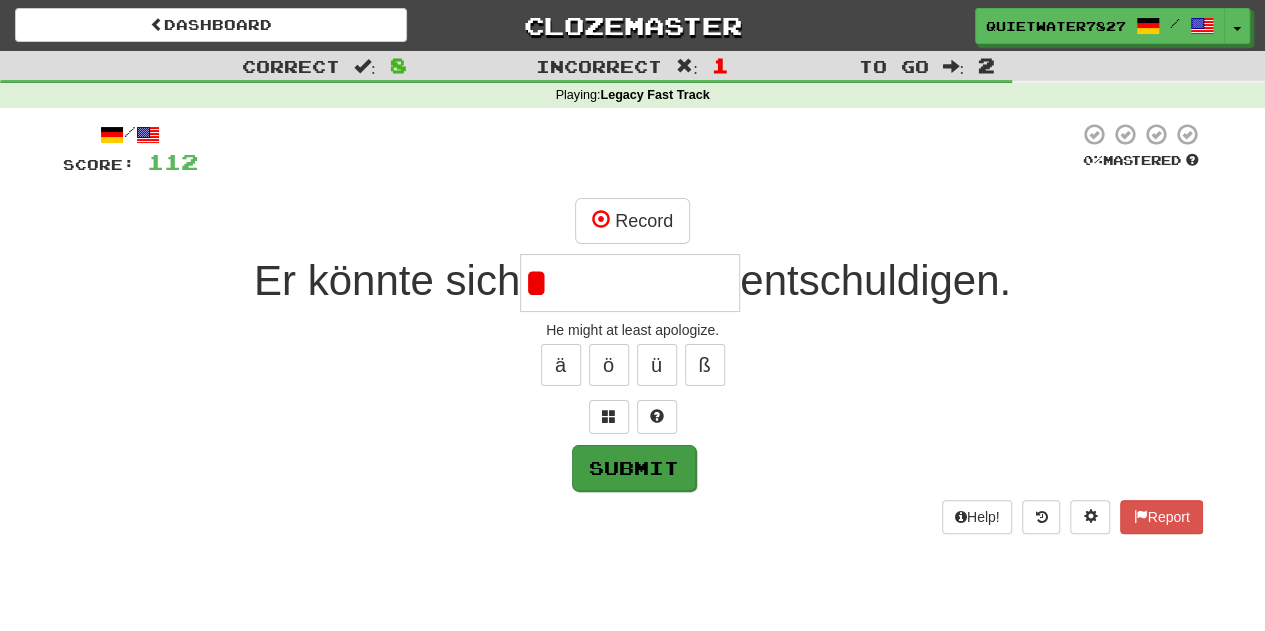 type on "**********" 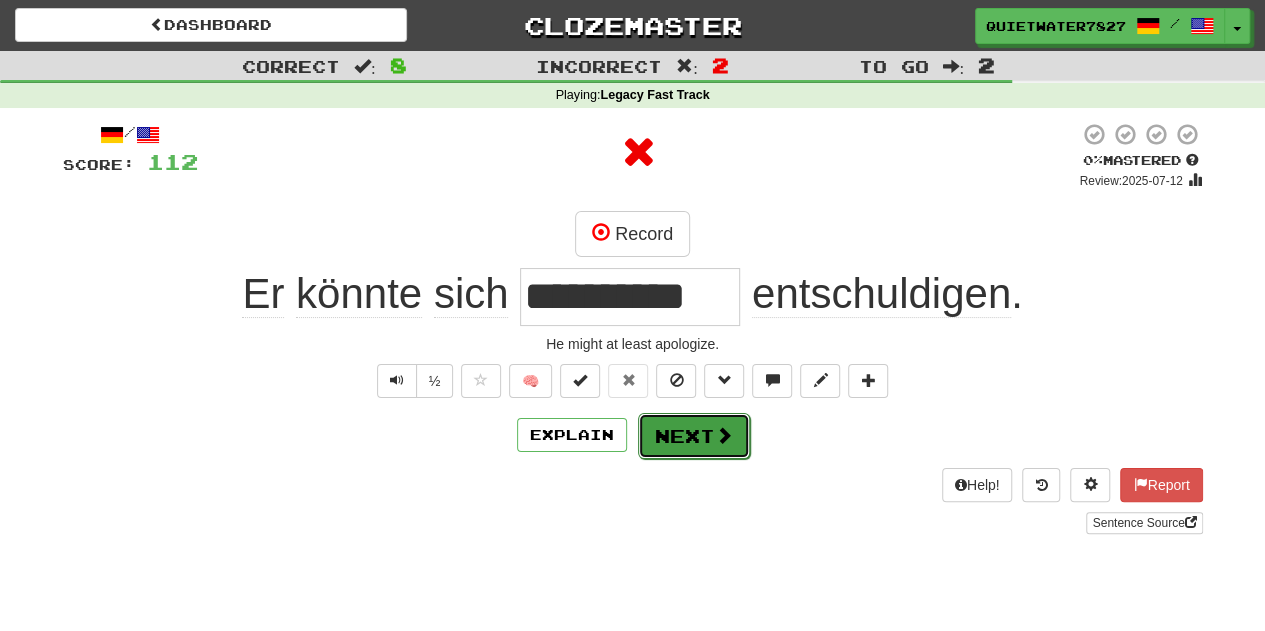 click on "Next" at bounding box center (694, 436) 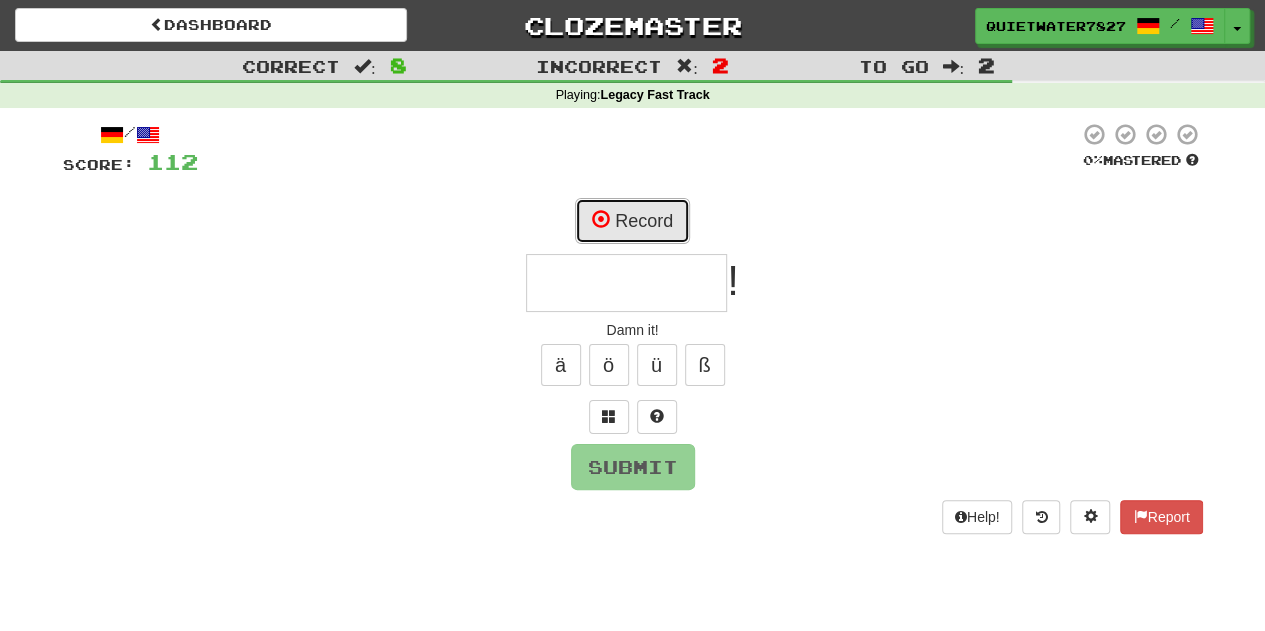 click on "Record" at bounding box center [632, 221] 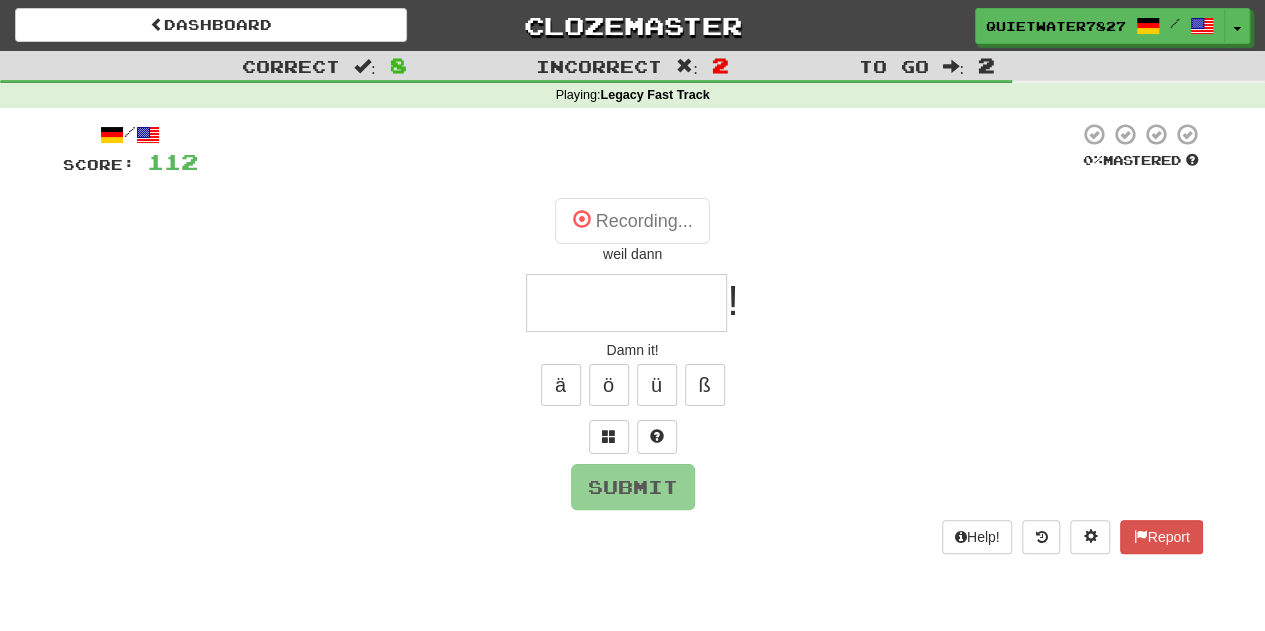 click at bounding box center (626, 303) 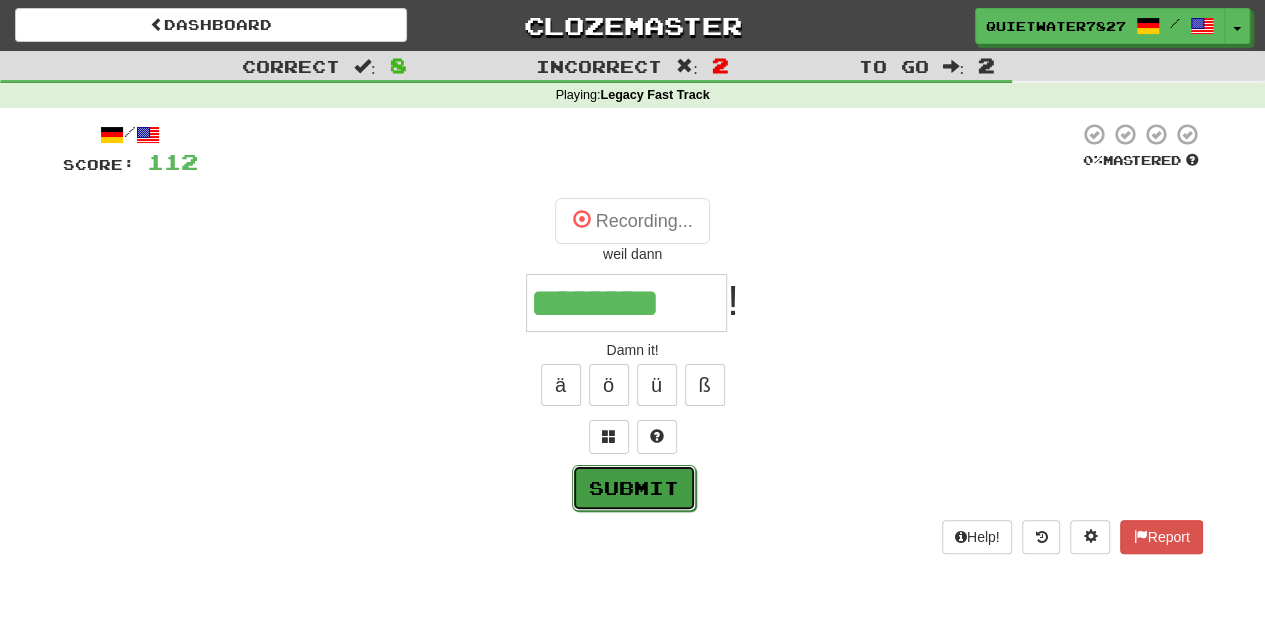 click on "Submit" at bounding box center (634, 488) 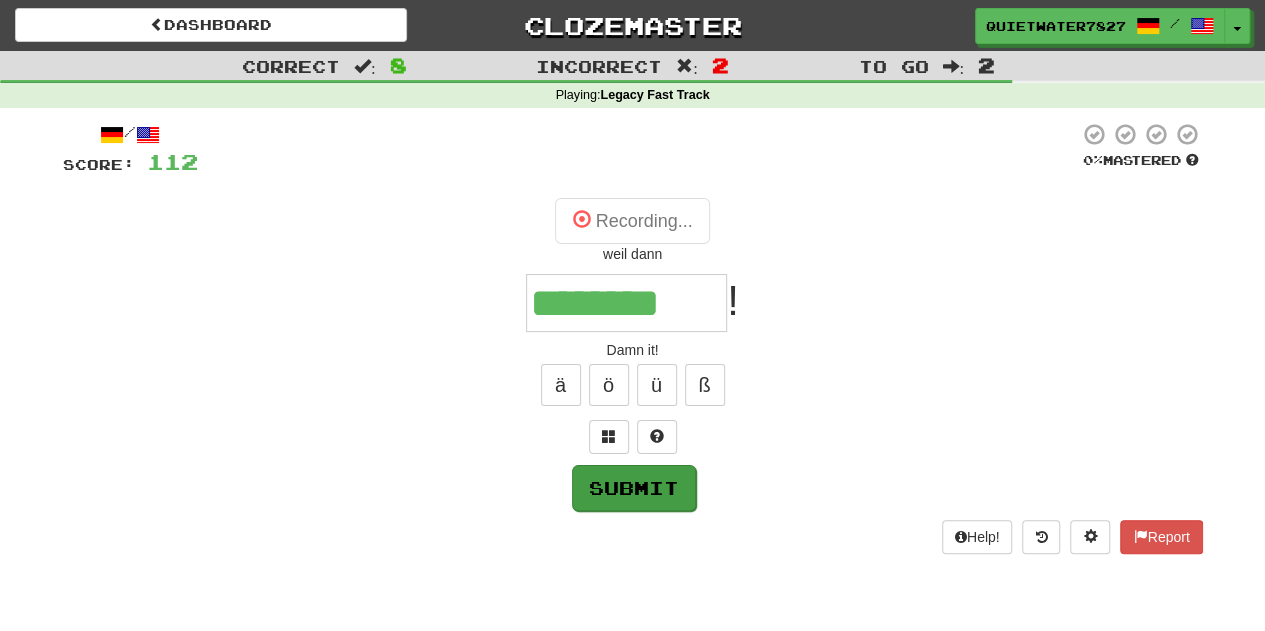 type on "********" 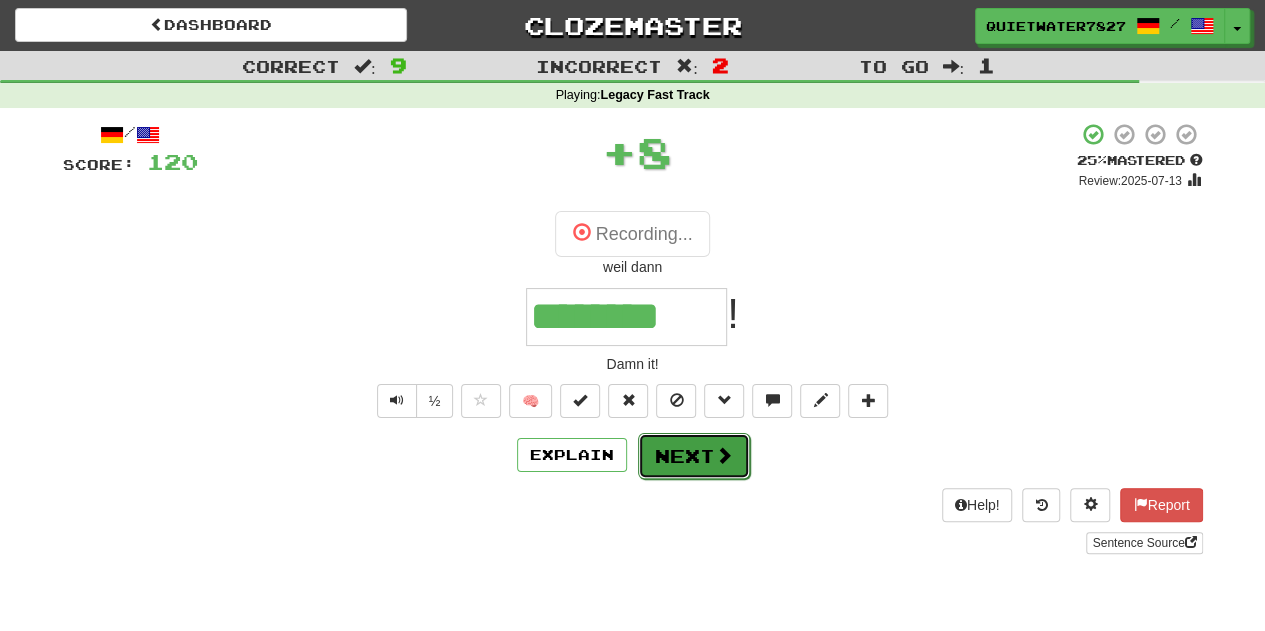 click on "Next" at bounding box center [694, 456] 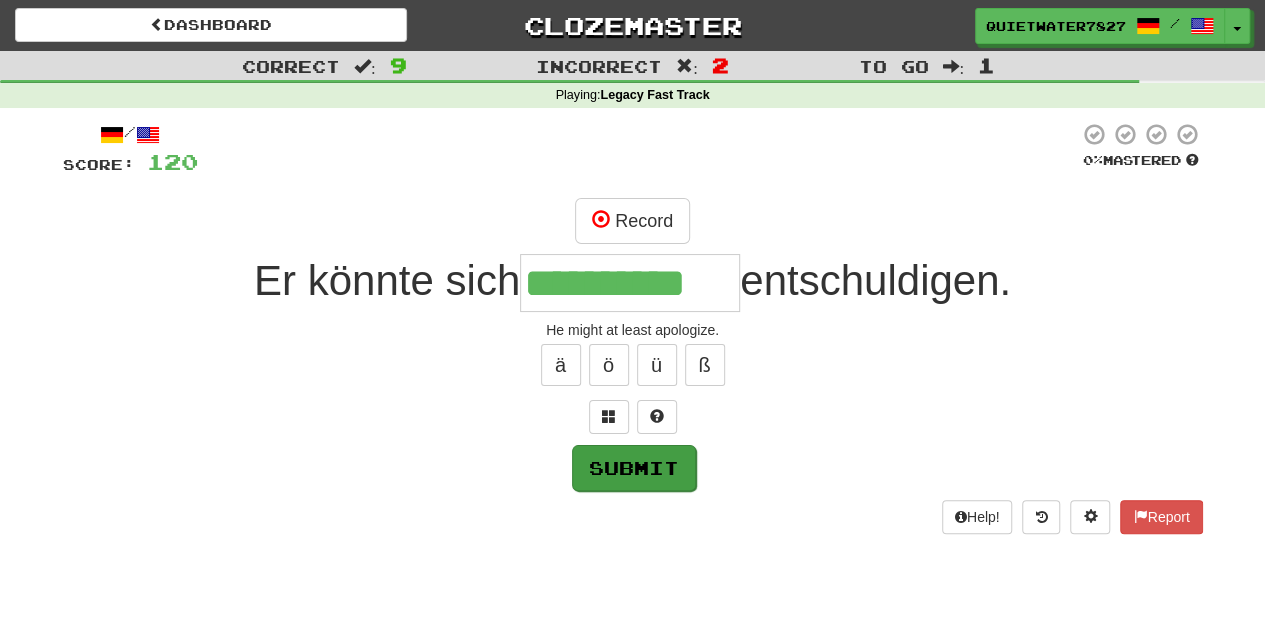 type on "**********" 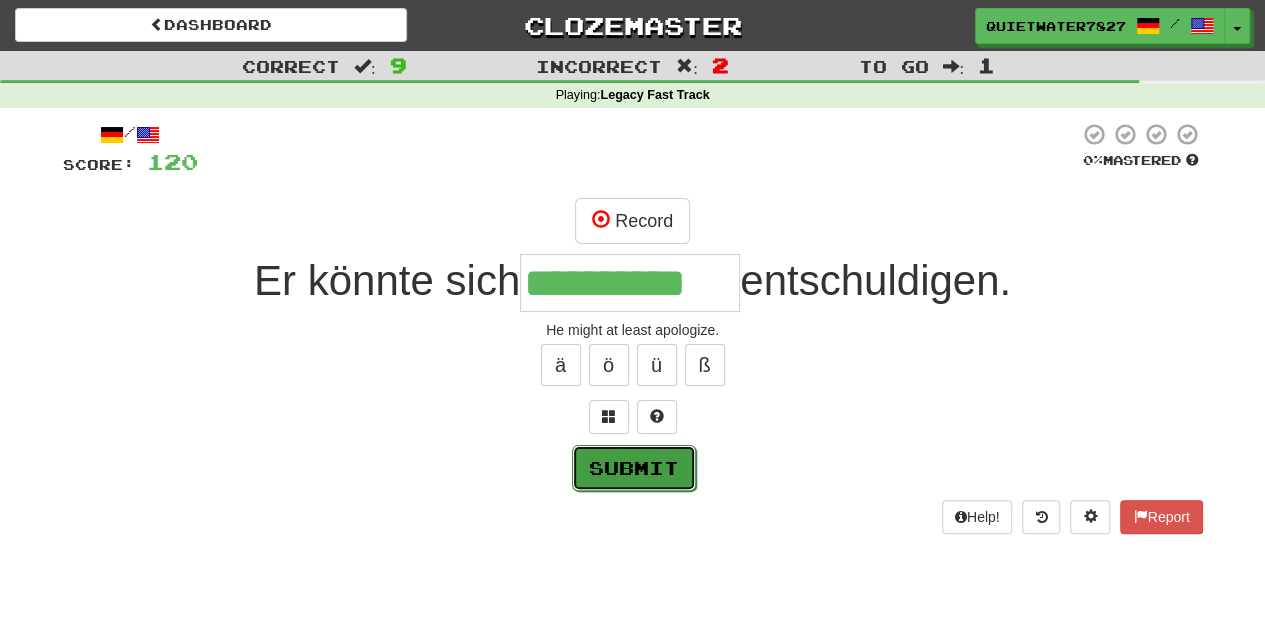 click on "Submit" at bounding box center [634, 468] 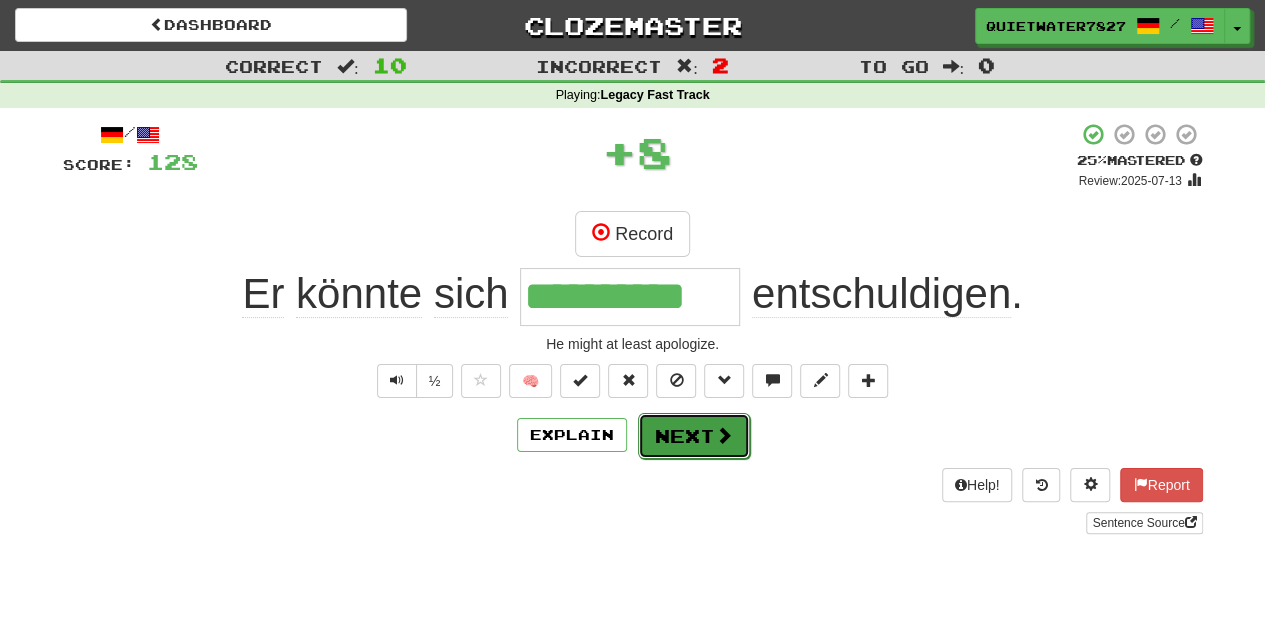 click on "Next" at bounding box center (694, 436) 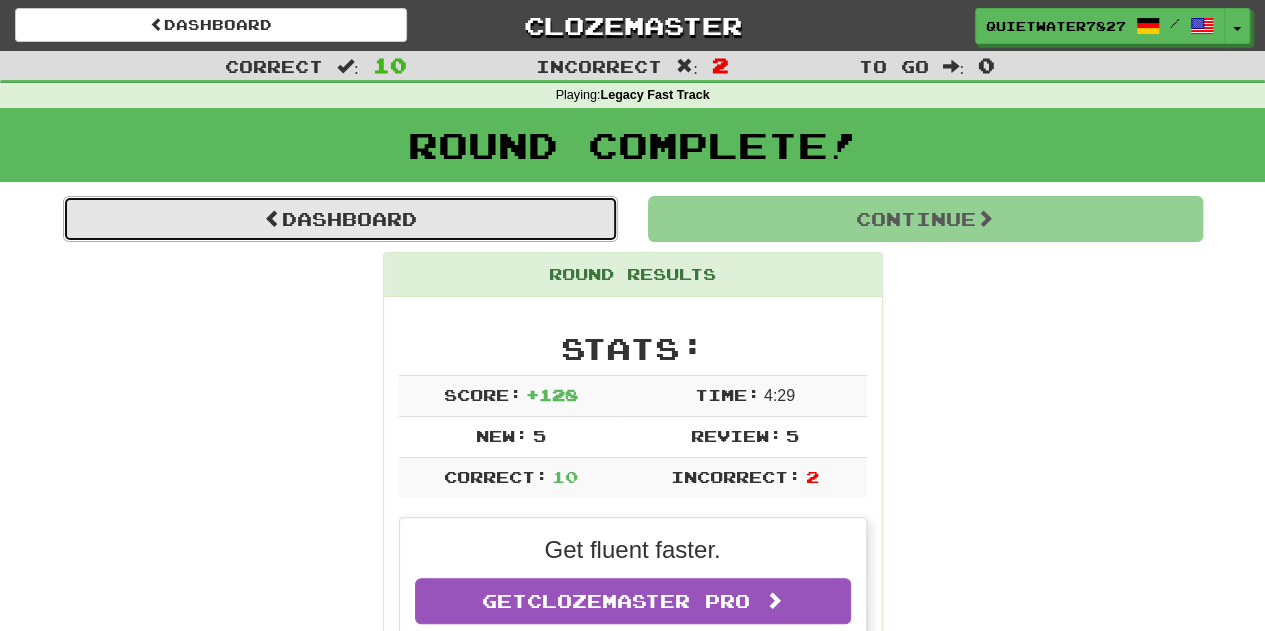 click on "Dashboard" at bounding box center (340, 219) 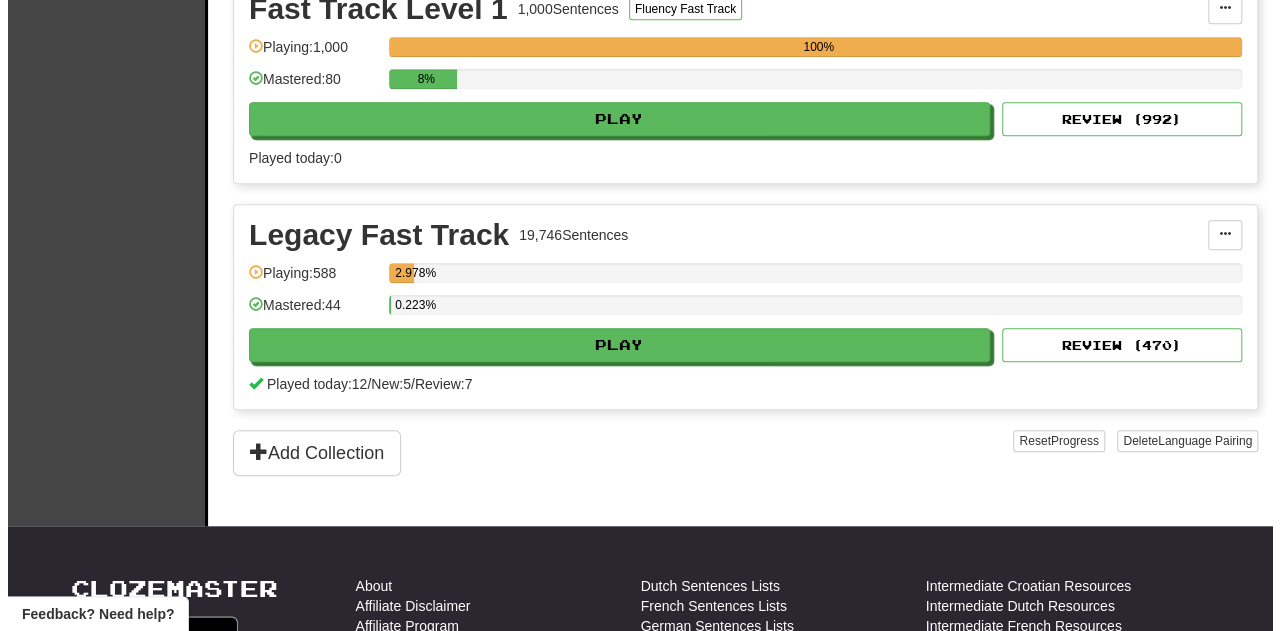 scroll, scrollTop: 839, scrollLeft: 0, axis: vertical 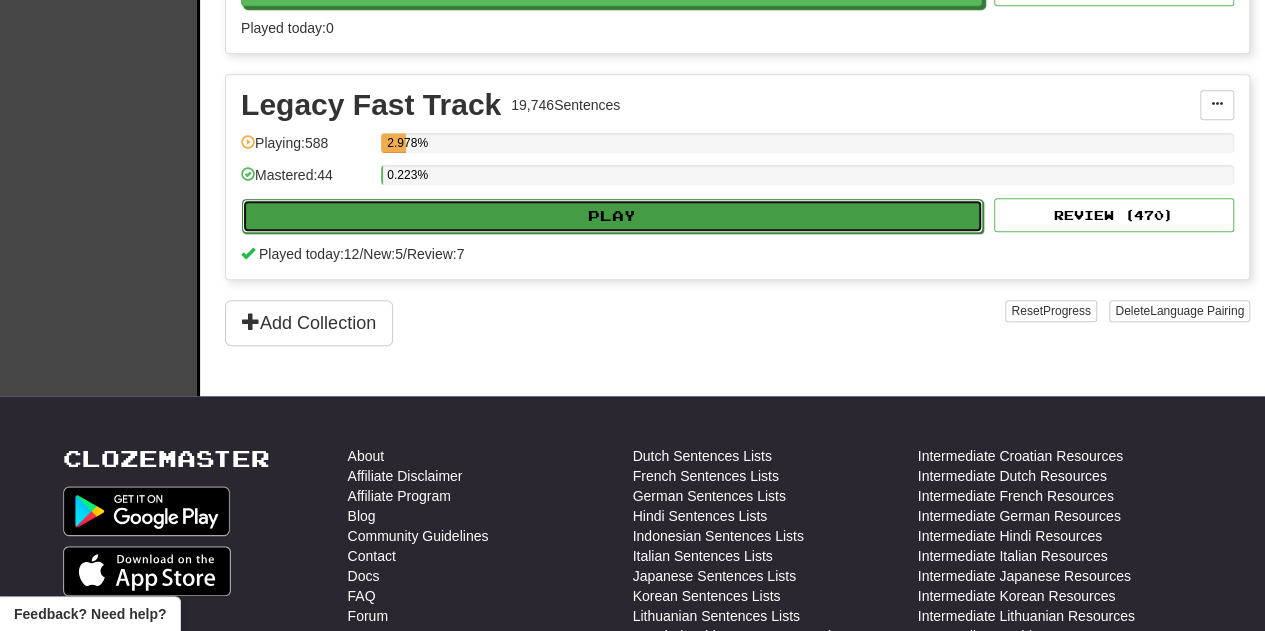 click on "Play" at bounding box center (612, 216) 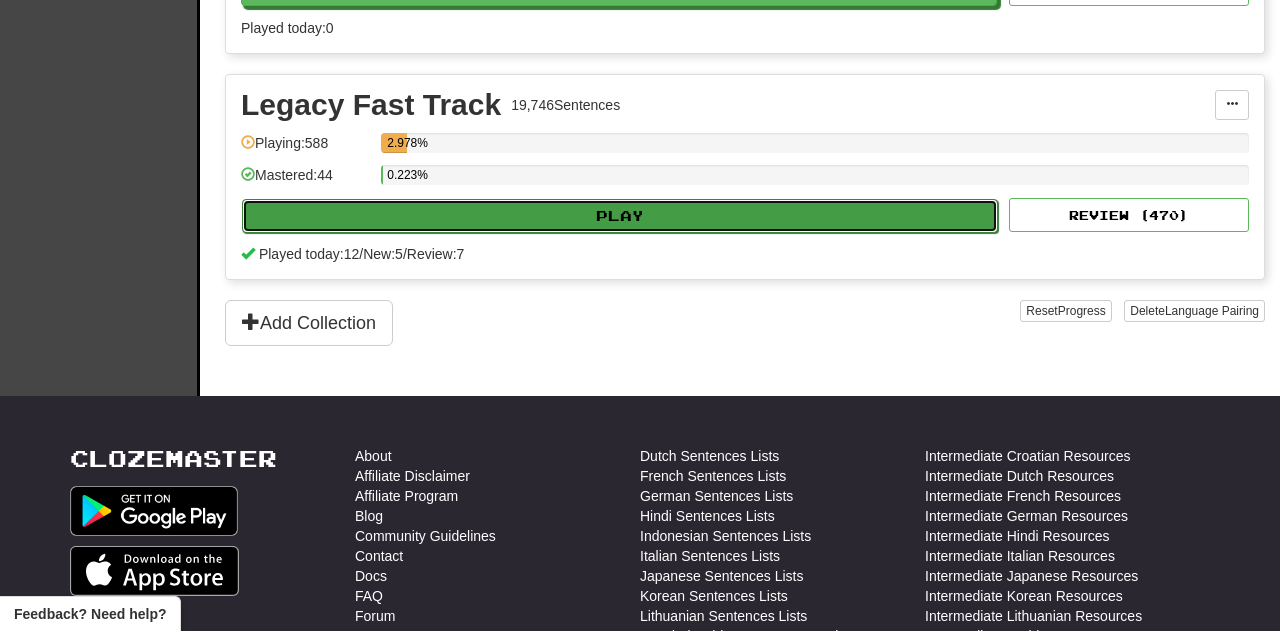 select on "**" 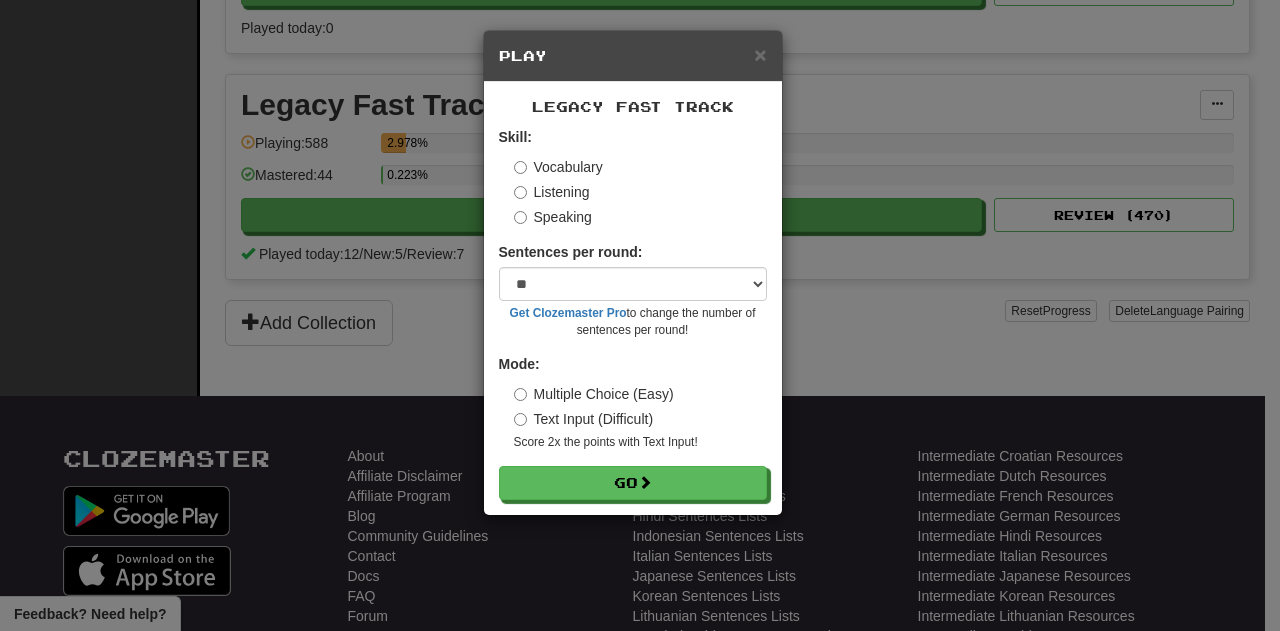 click on "Multiple Choice (Easy)" at bounding box center [594, 394] 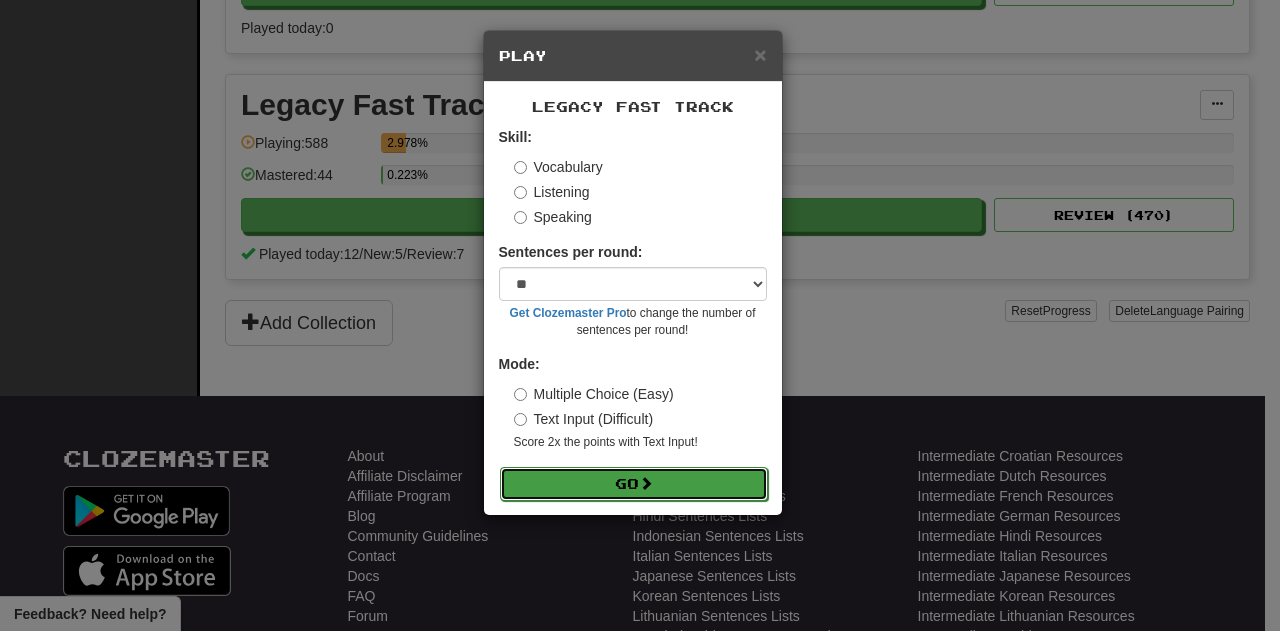 click on "Go" at bounding box center [634, 484] 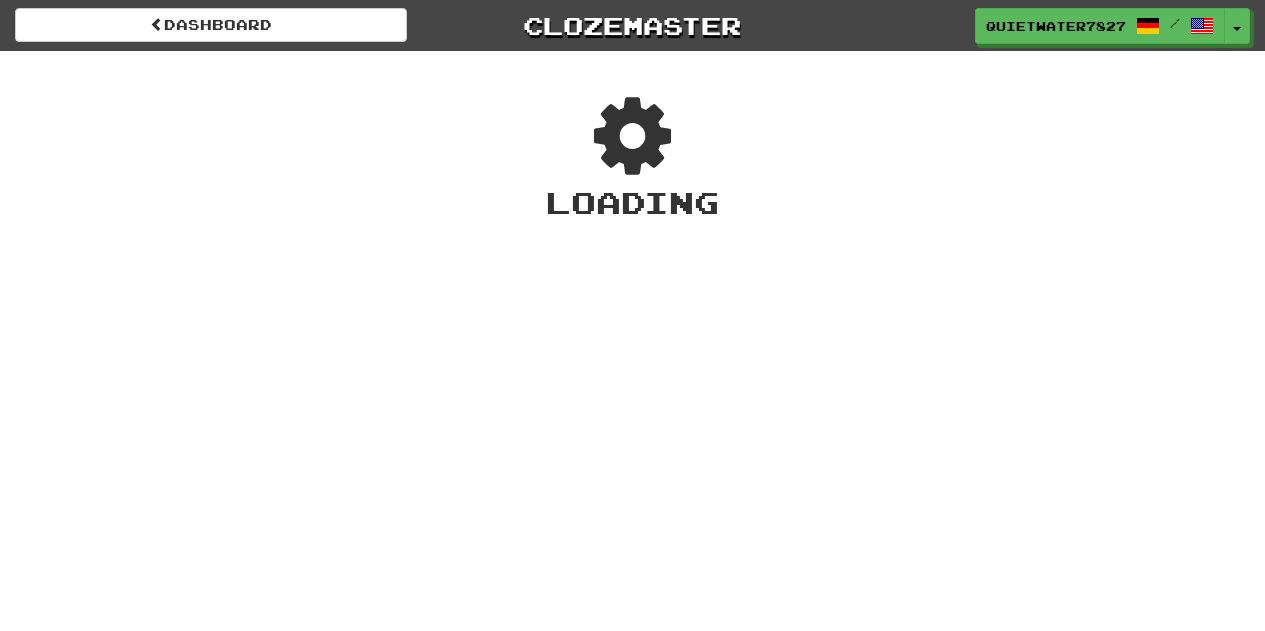 scroll, scrollTop: 0, scrollLeft: 0, axis: both 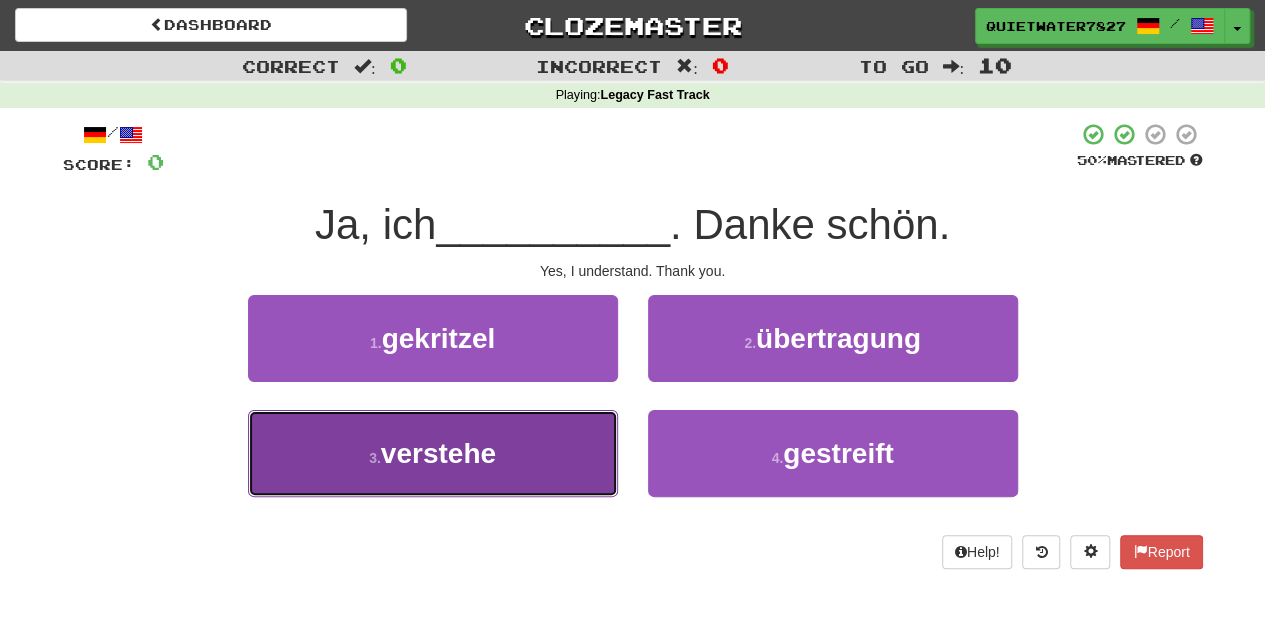 click on "3 .  verstehe" at bounding box center [433, 453] 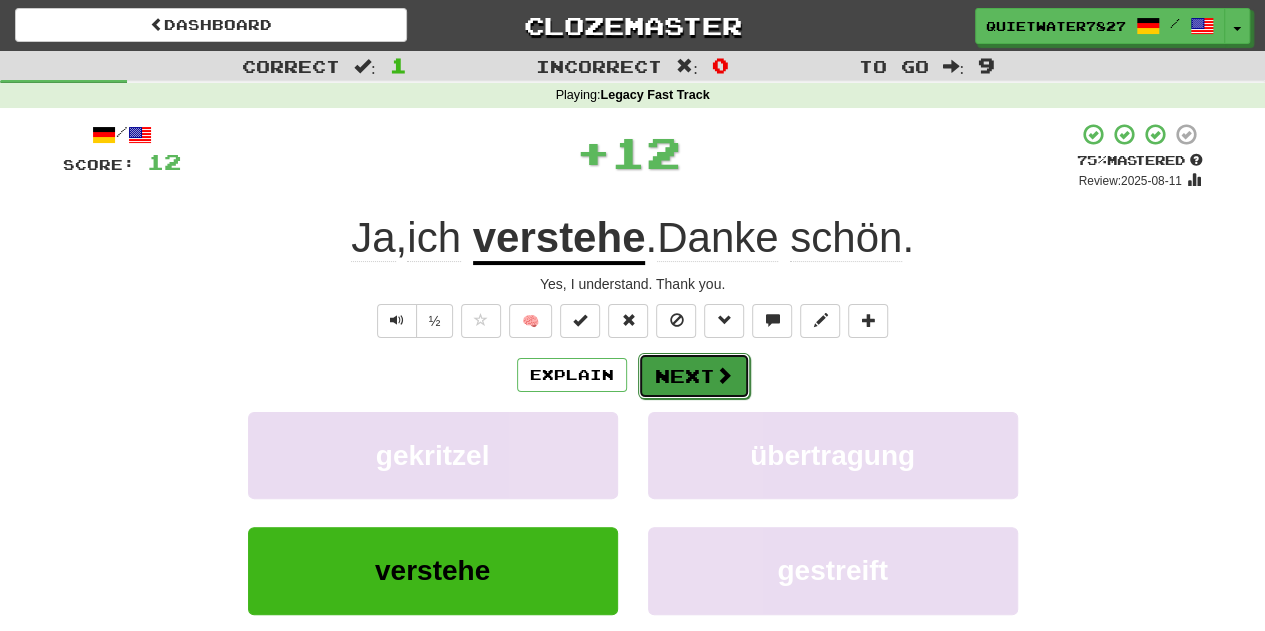 click on "Next" at bounding box center (694, 376) 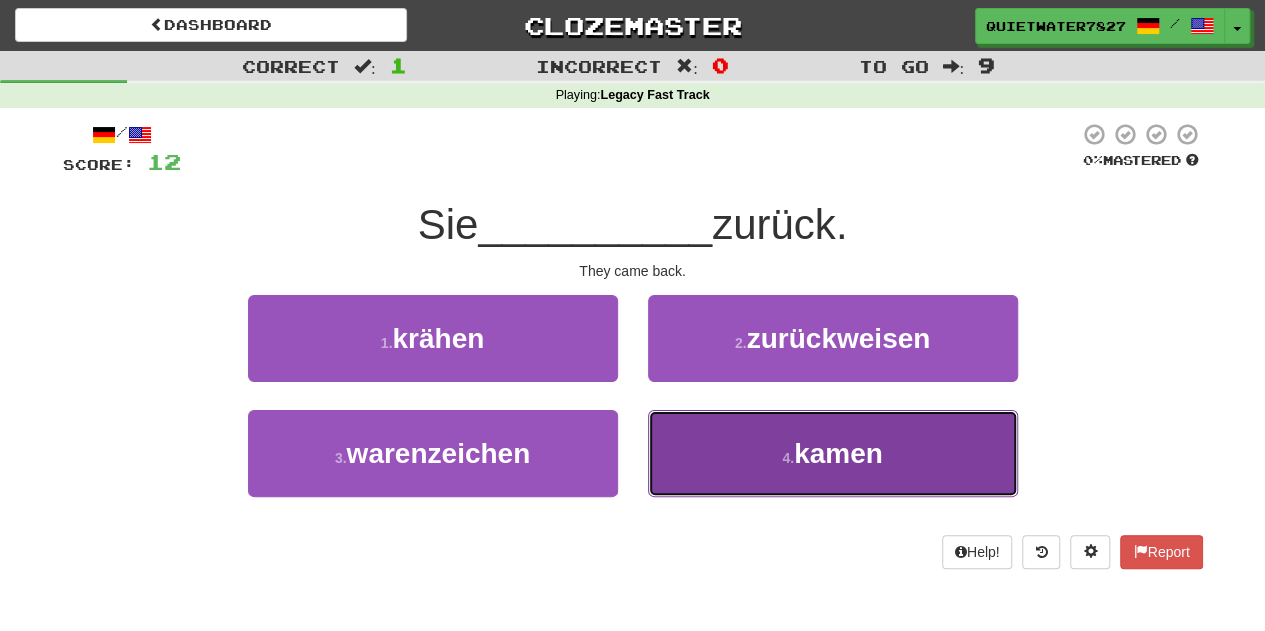 click on "4 .  kamen" at bounding box center [833, 453] 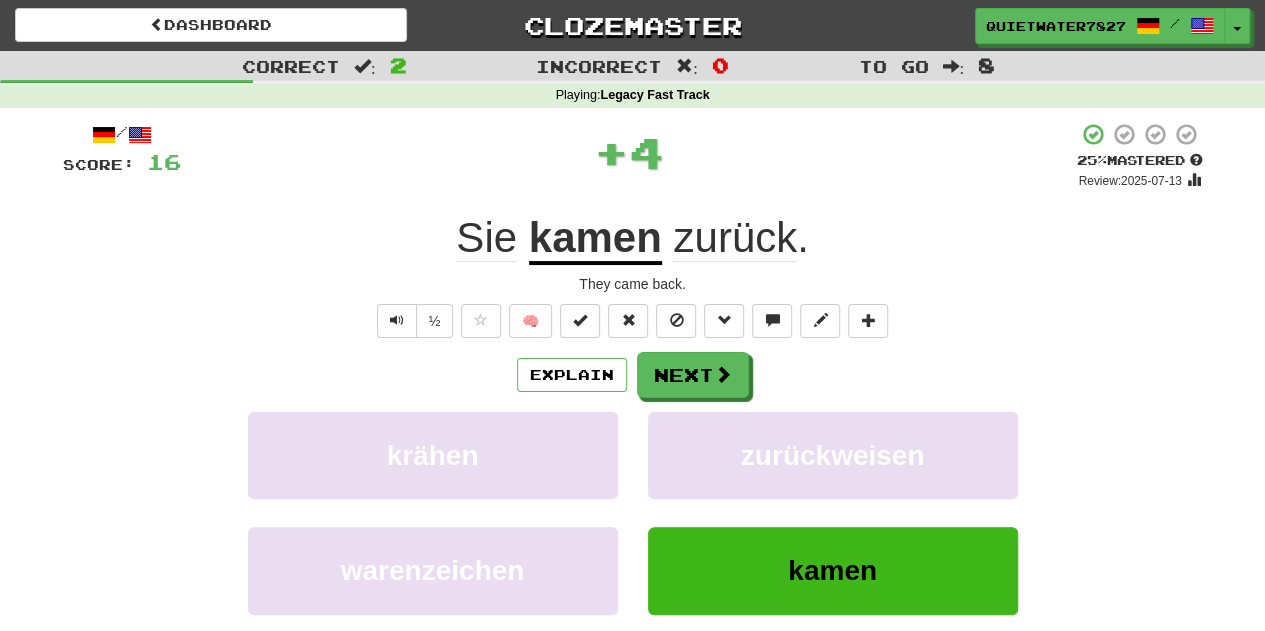 click on "/  Score:   16 + 4 25 %  Mastered Review:  2025-07-13 Sie   kamen   zurück . They came back. ½ 🧠 Explain Next krähen zurückweisen warenzeichen kamen Learn more: krähen zurückweisen warenzeichen kamen  Help!  Report Sentence Source" at bounding box center [633, 435] 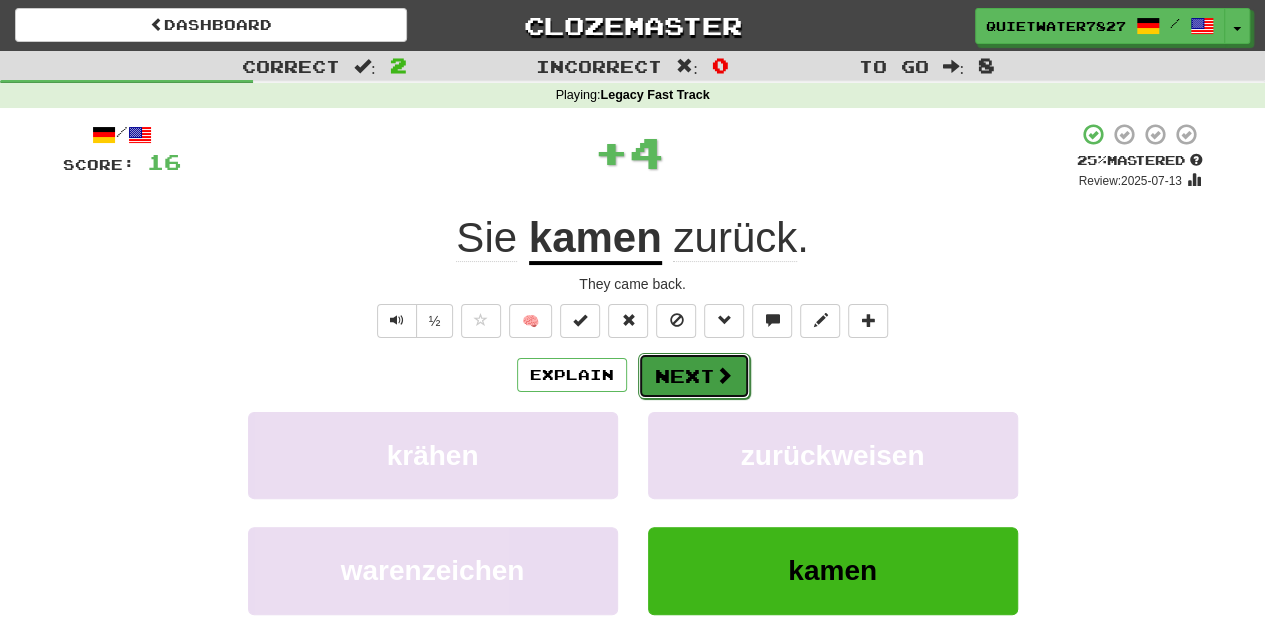 click on "Next" at bounding box center (694, 376) 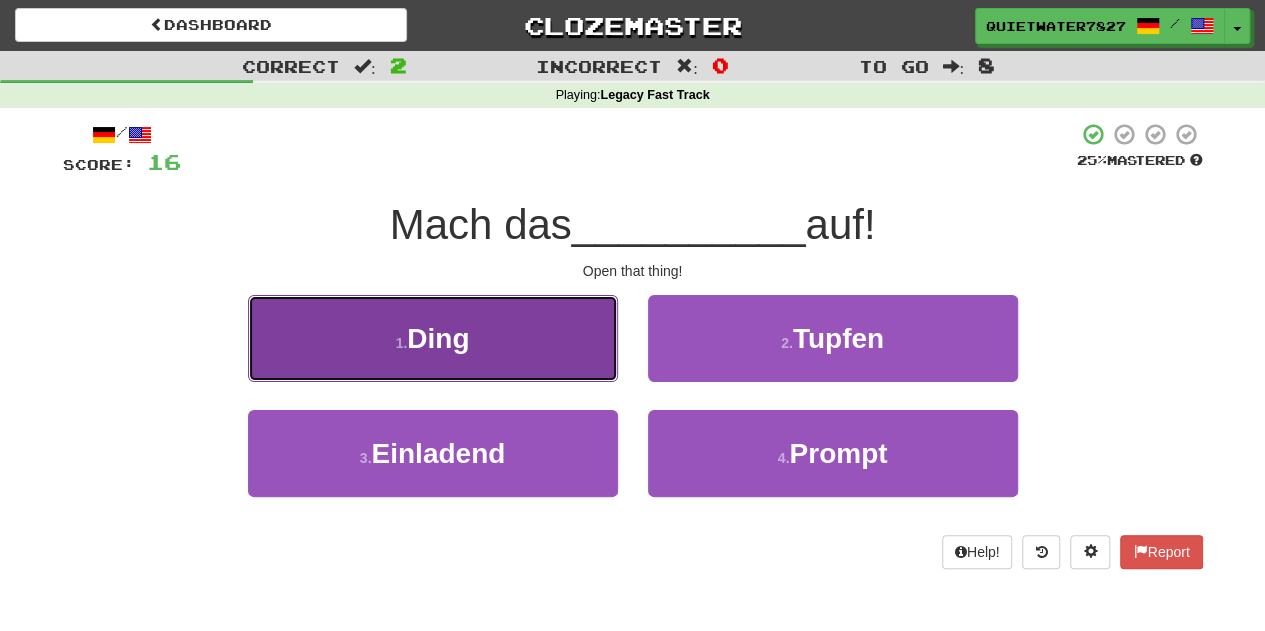 click on "1 .  Ding" at bounding box center (433, 338) 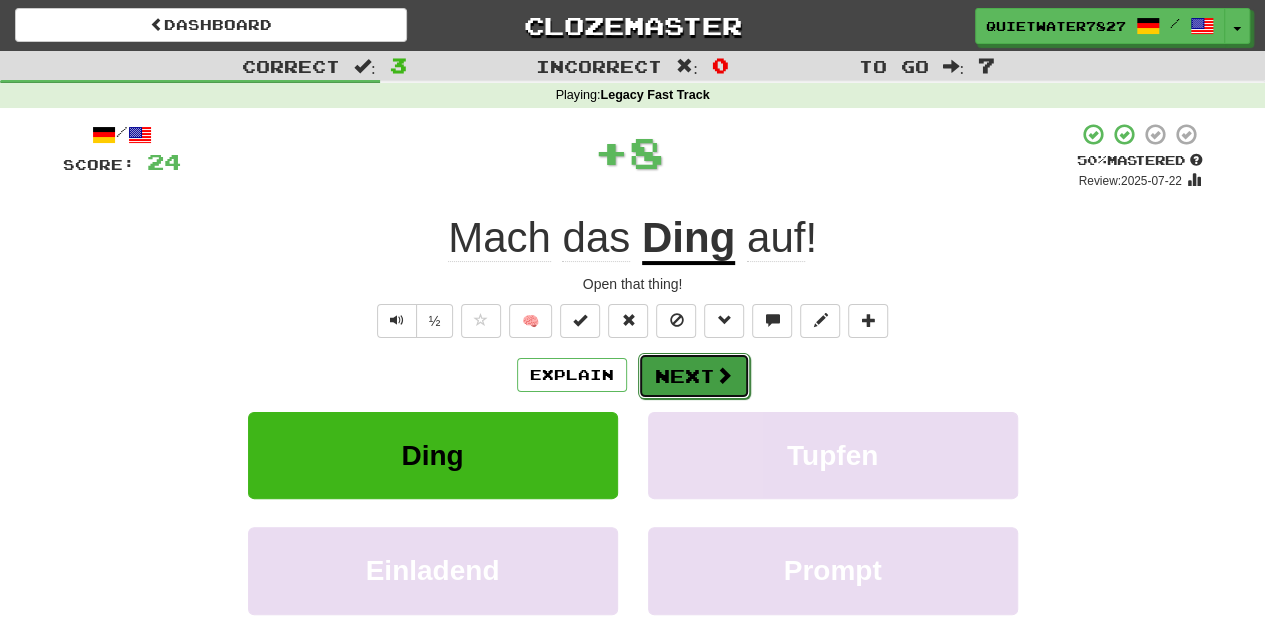 click on "Next" at bounding box center [694, 376] 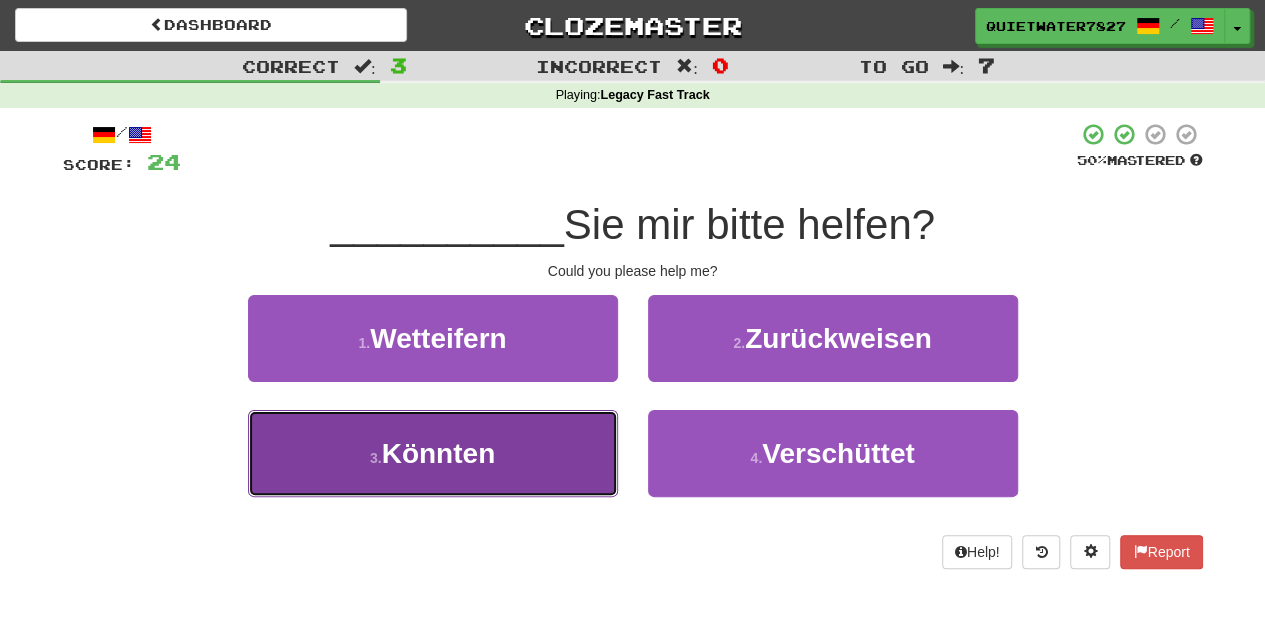 click on "3 .  Könnten" at bounding box center (433, 453) 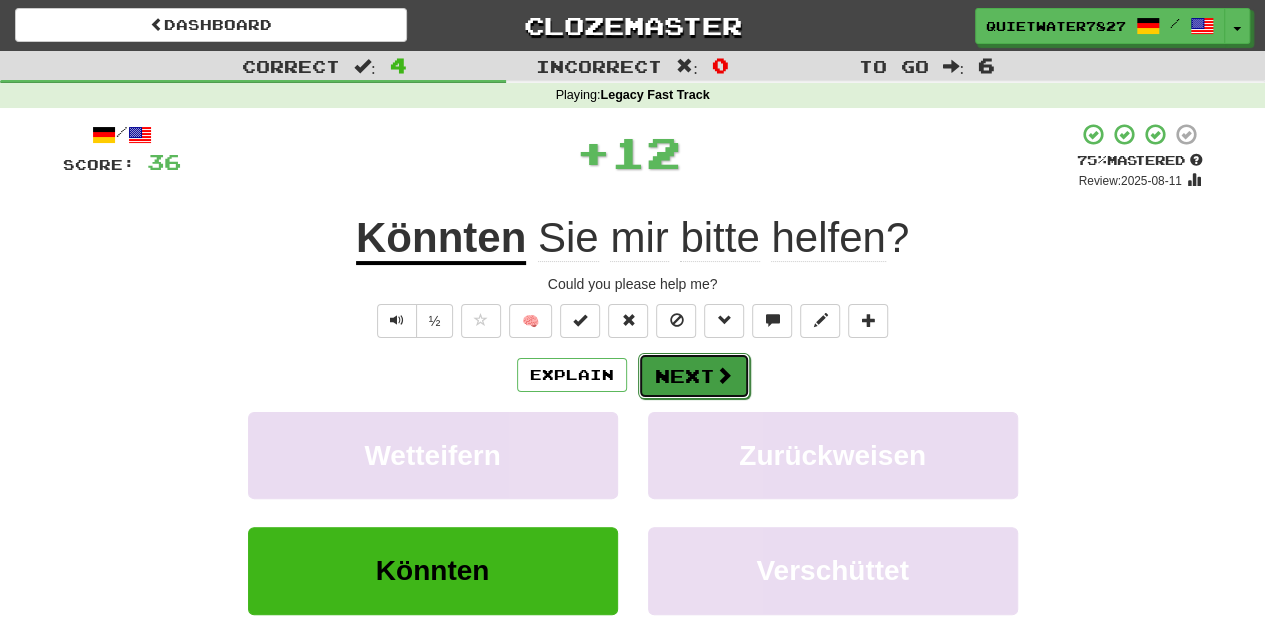 click on "Next" at bounding box center (694, 376) 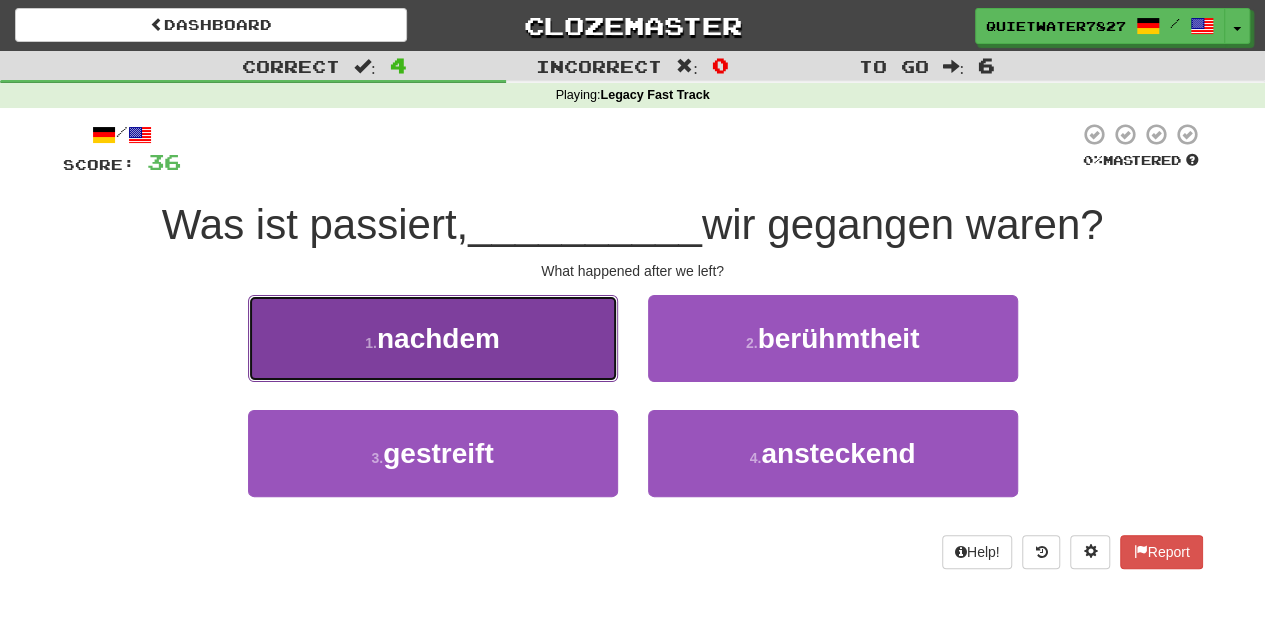 click on "1 .  nachdem" at bounding box center [433, 338] 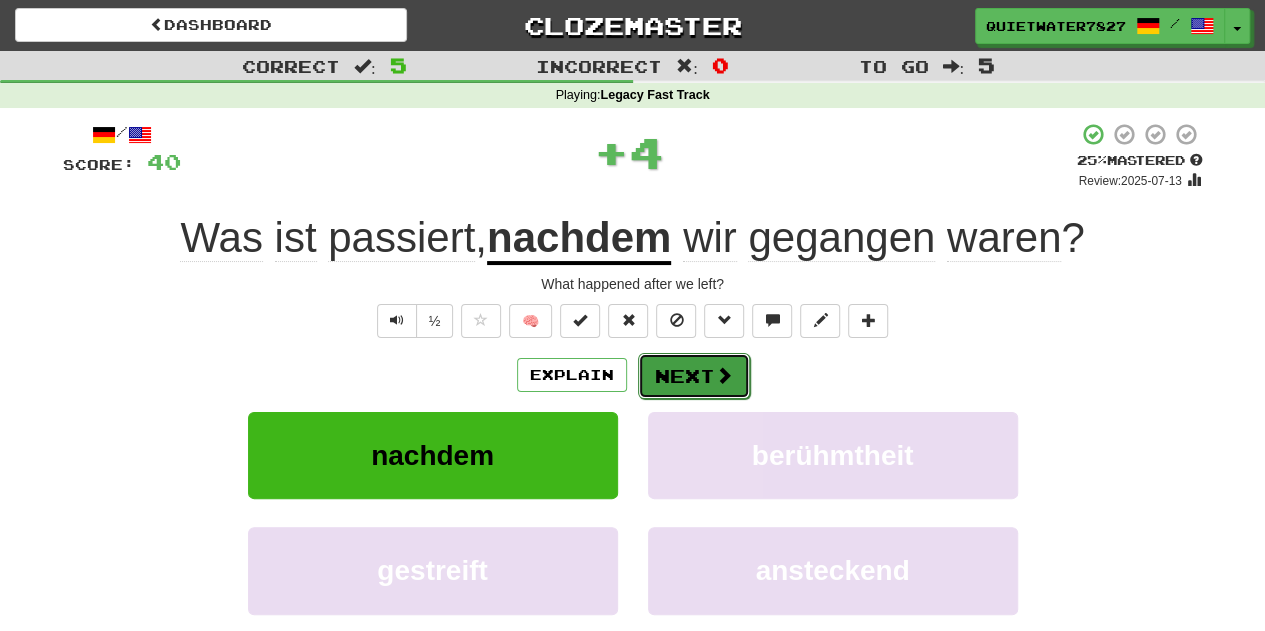 click on "Next" at bounding box center (694, 376) 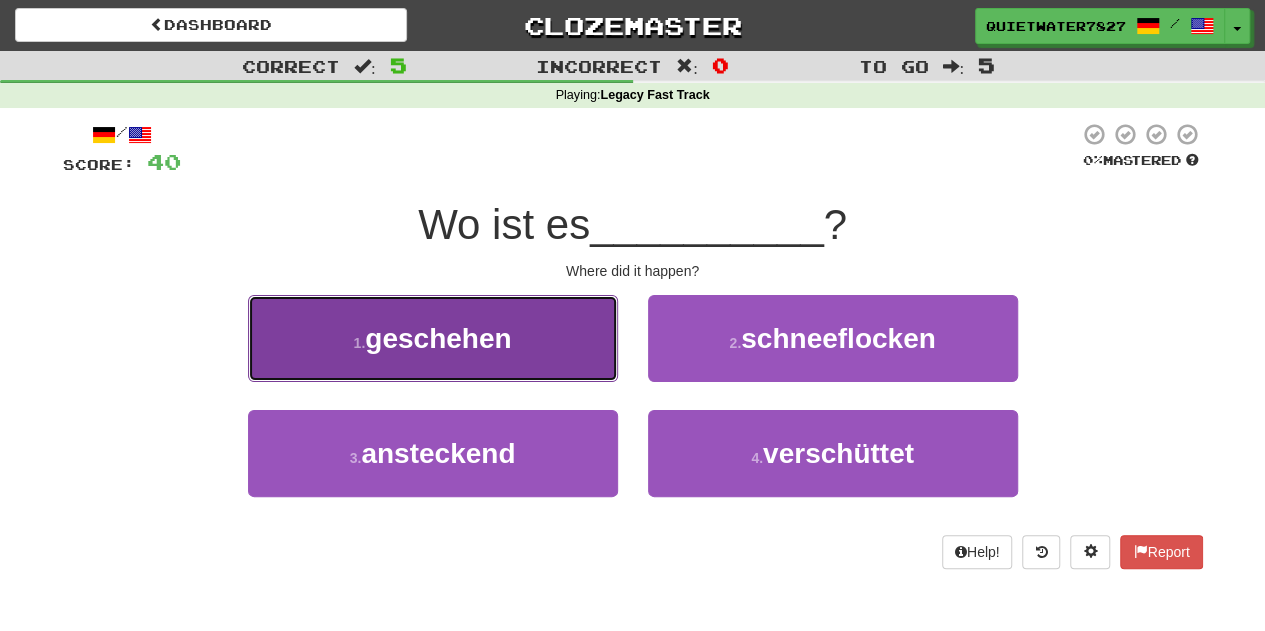 click on "geschehen" at bounding box center [438, 338] 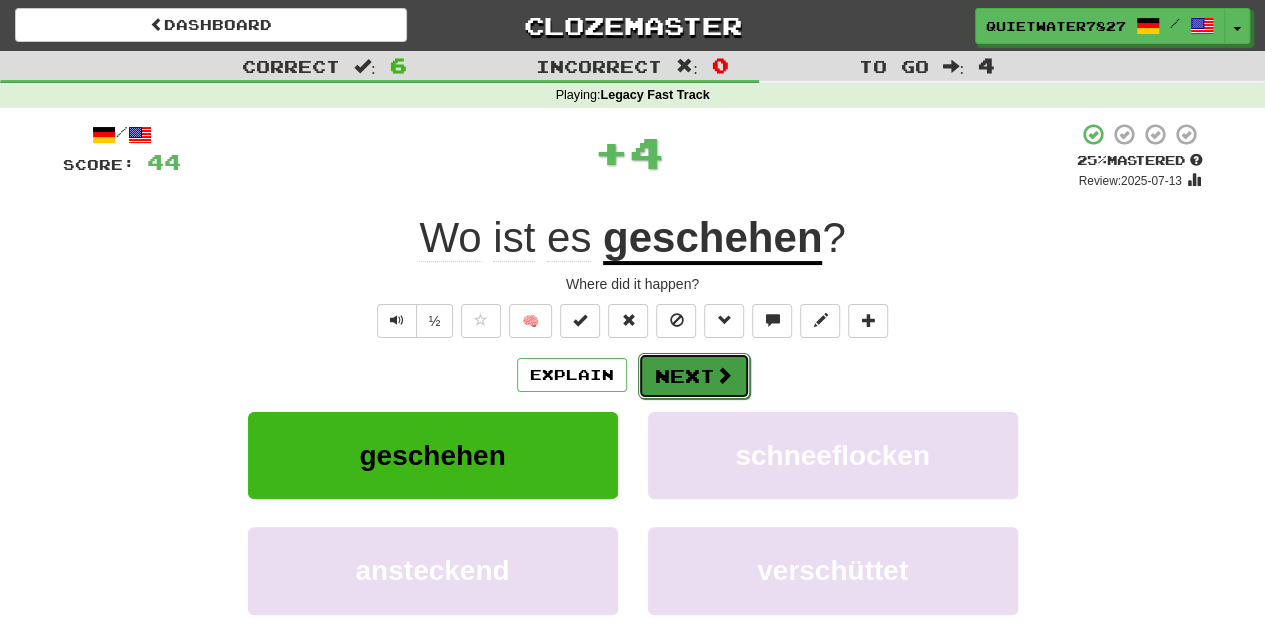 click at bounding box center [724, 375] 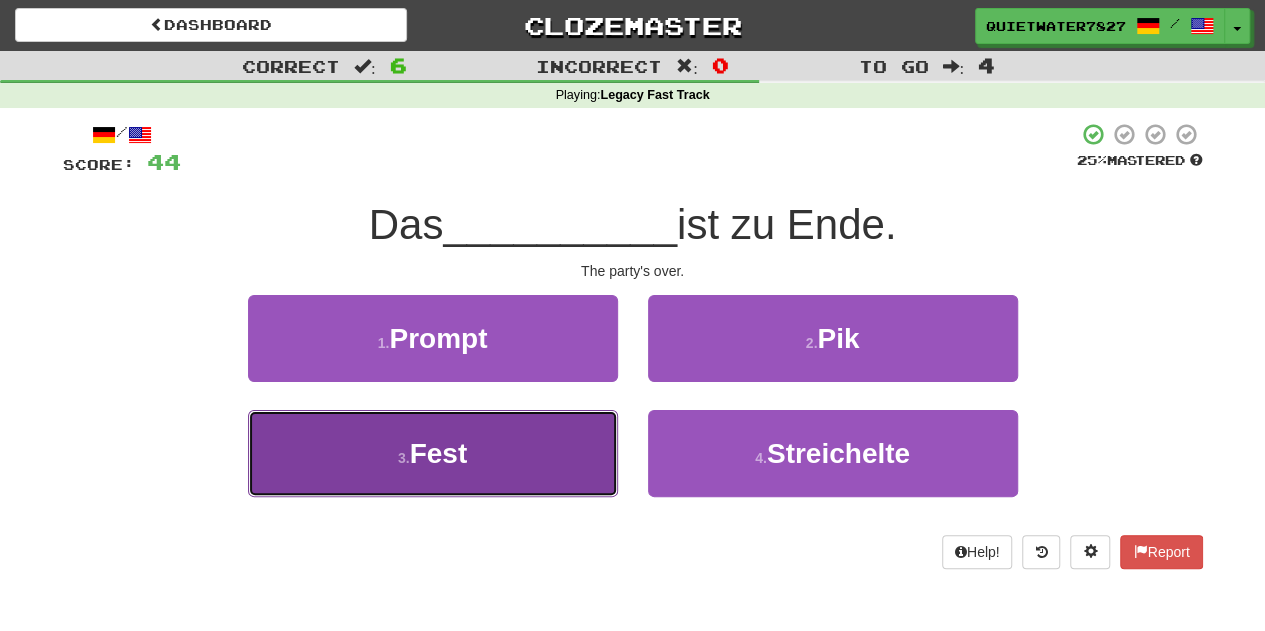 click on "3 .  Fest" at bounding box center [433, 453] 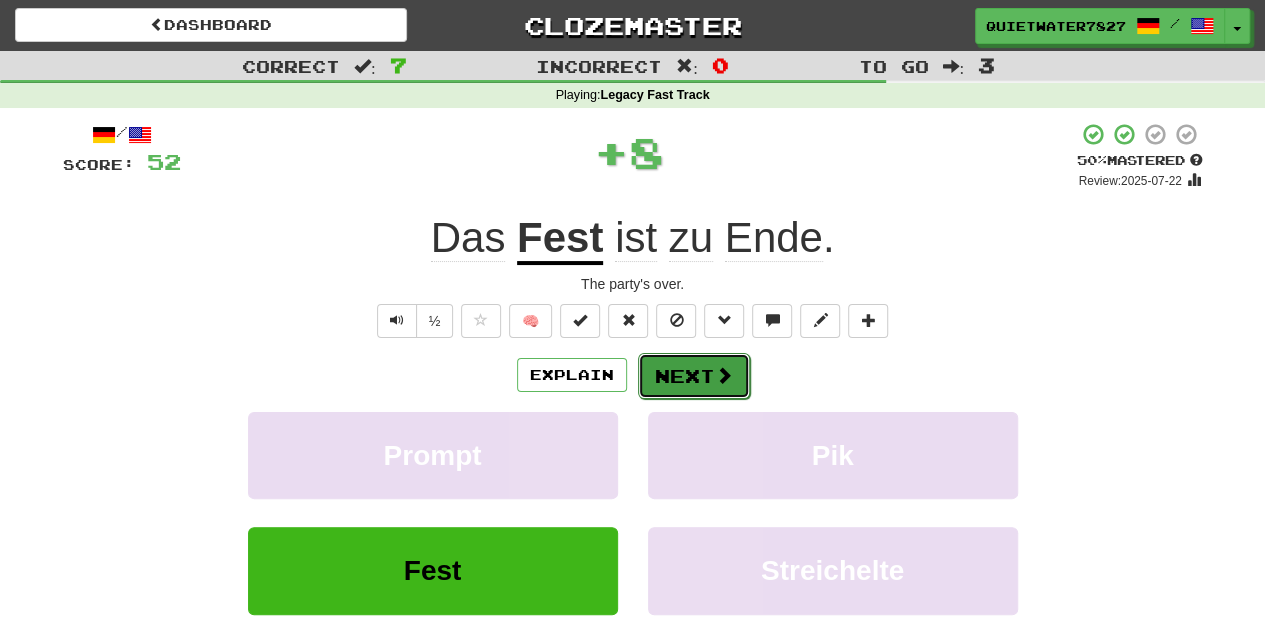 click on "Next" at bounding box center [694, 376] 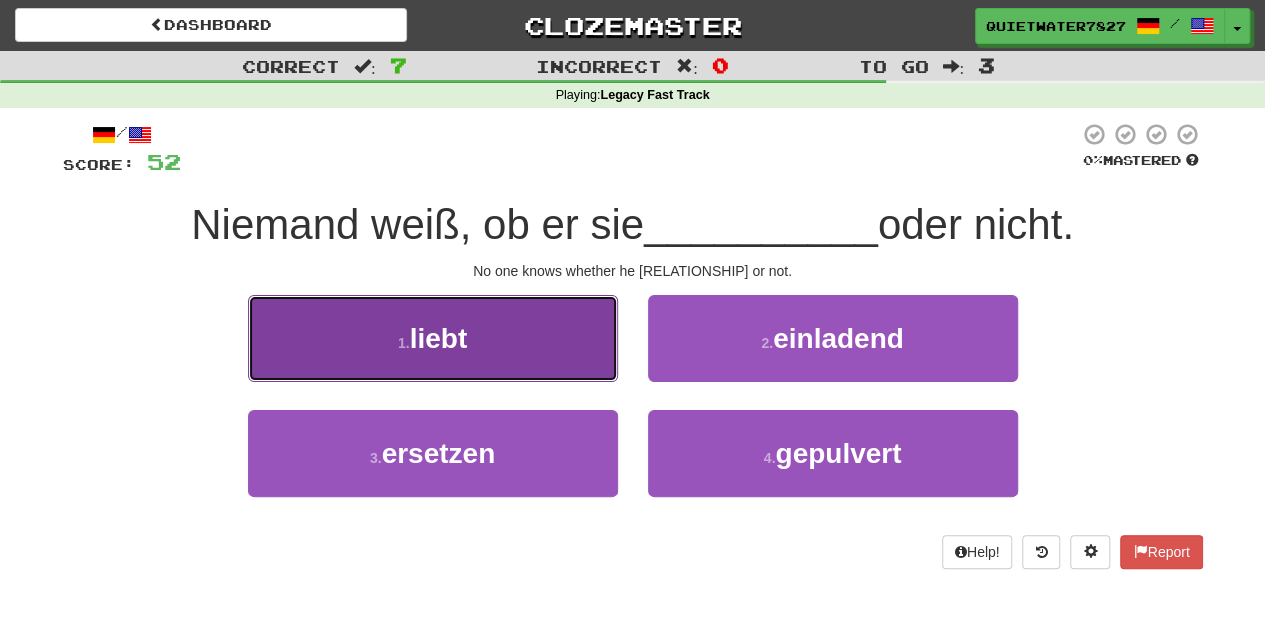 click on "1 .  liebt" at bounding box center [433, 338] 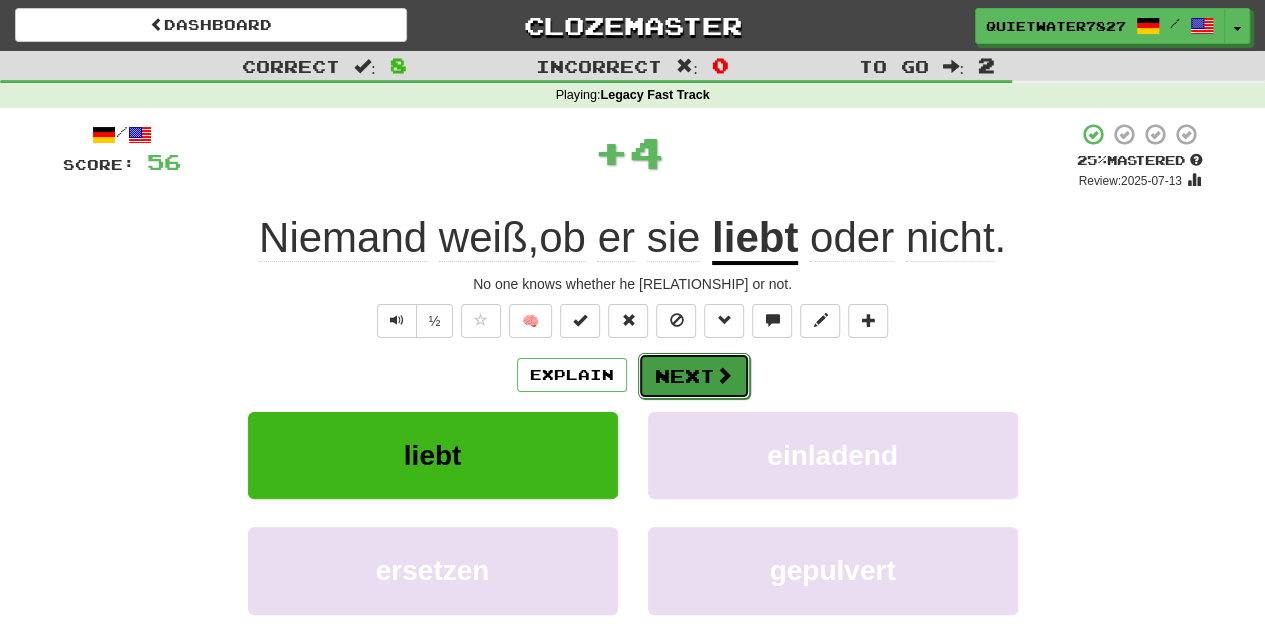click on "Next" at bounding box center (694, 376) 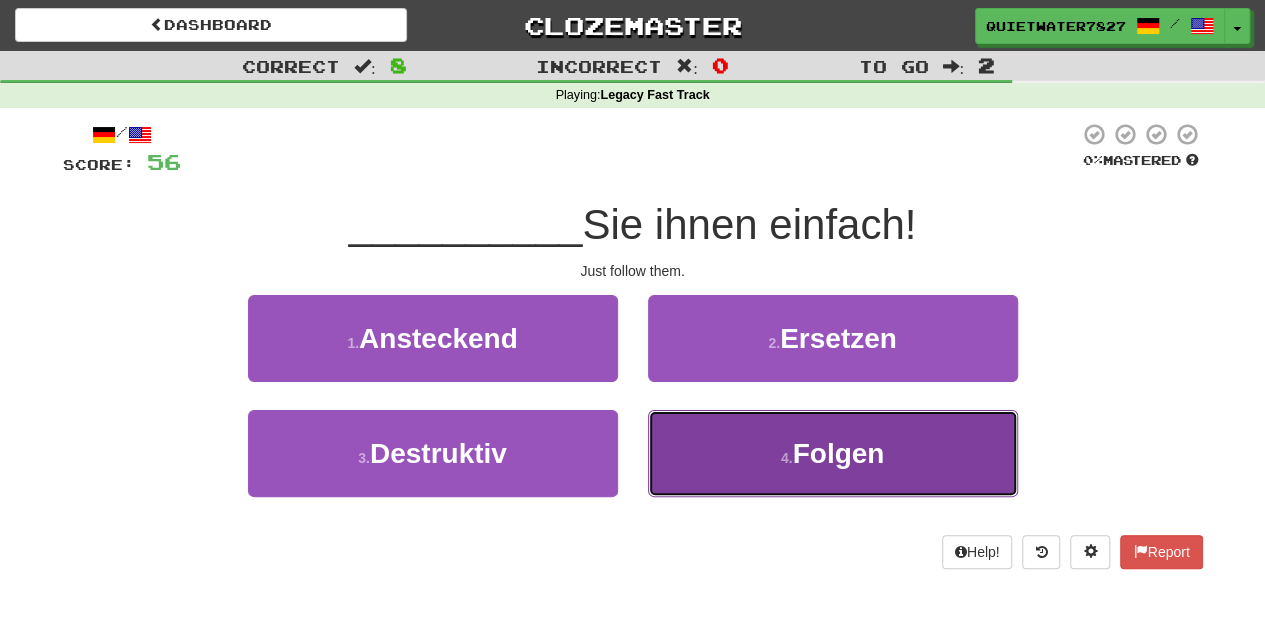click on "4 .  Folgen" at bounding box center (833, 453) 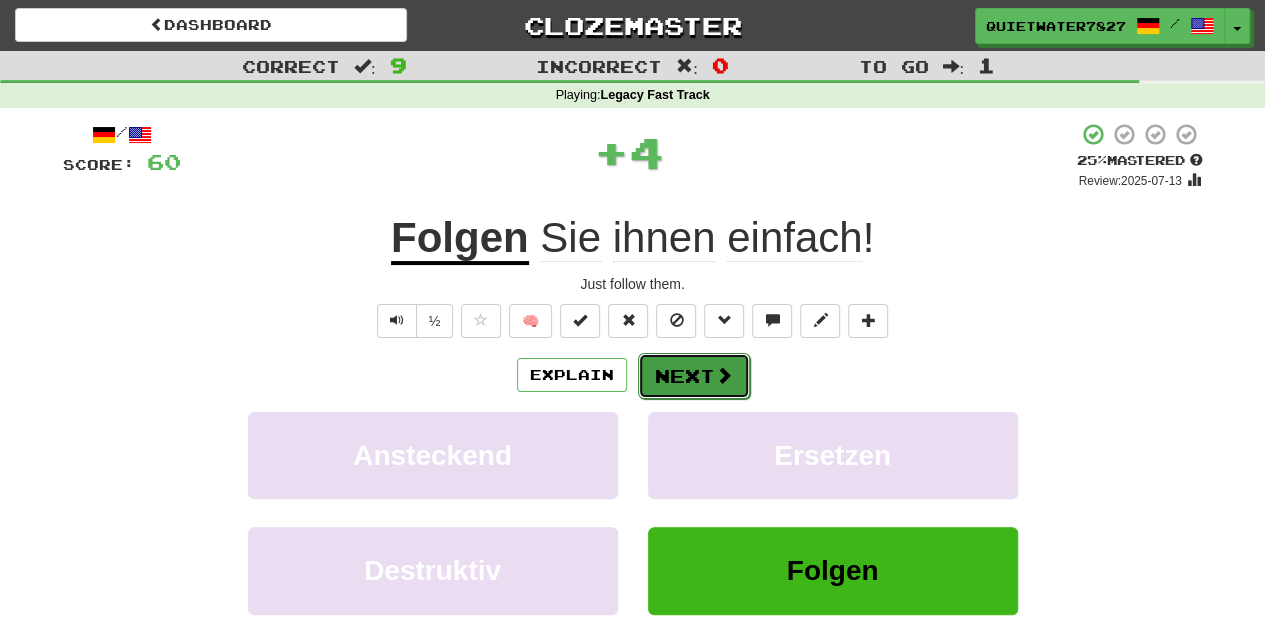 click on "Next" at bounding box center [694, 376] 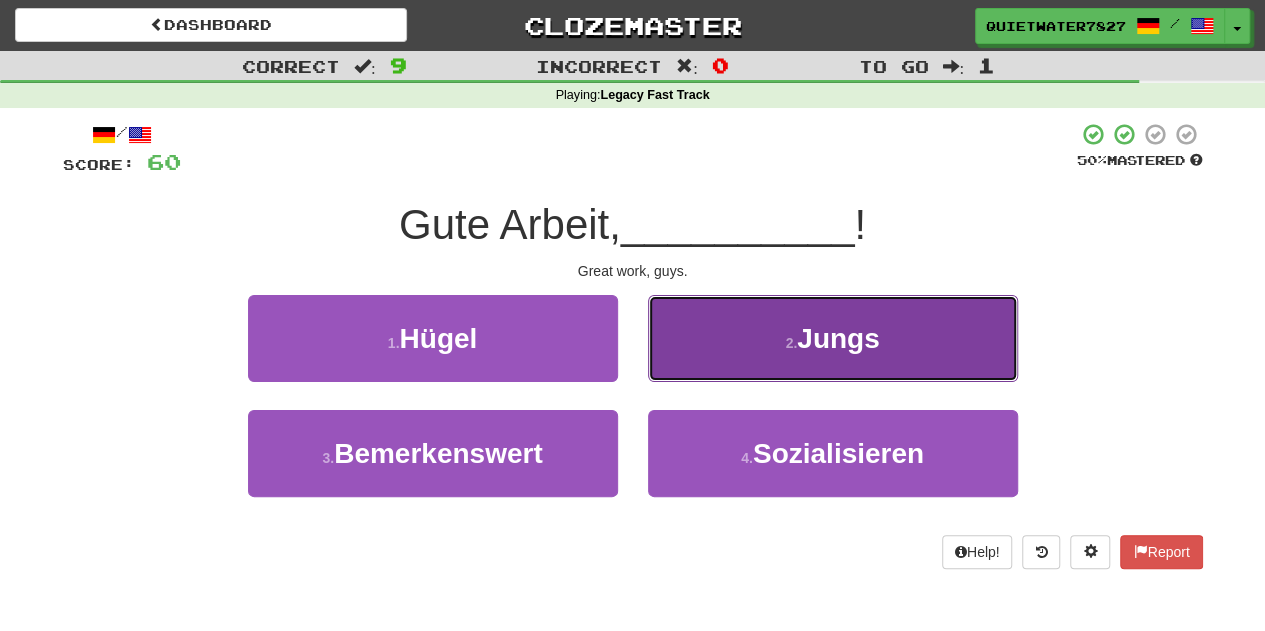click on "2 .  Jungs" at bounding box center (833, 338) 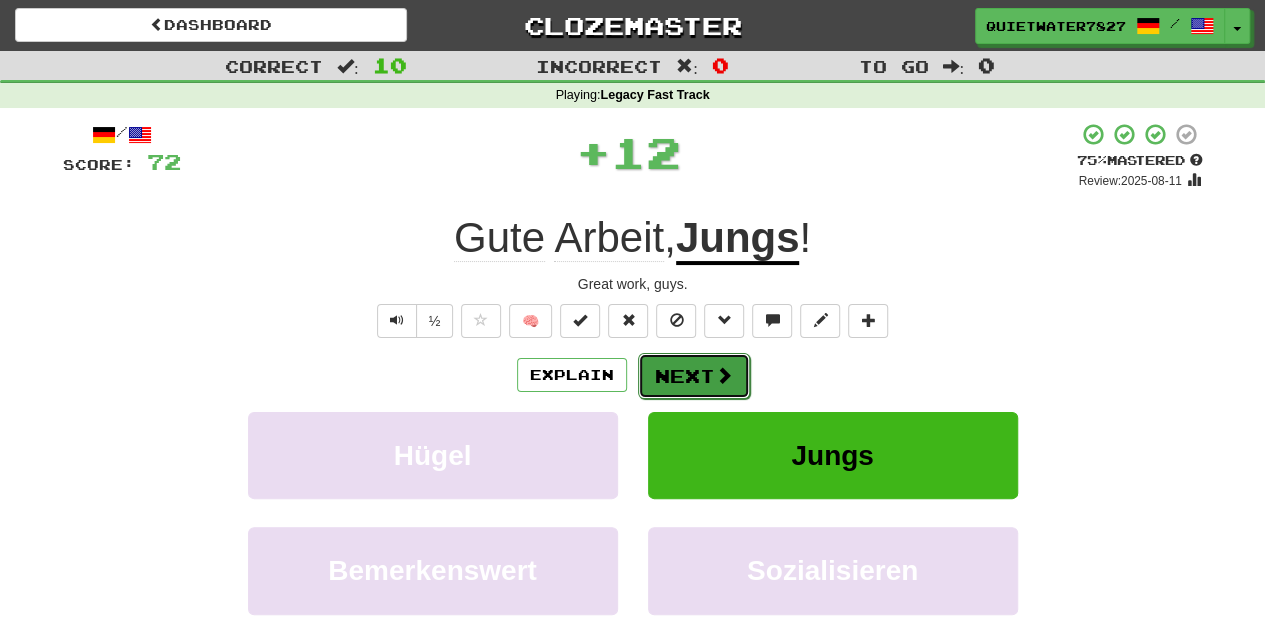 click on "Next" at bounding box center [694, 376] 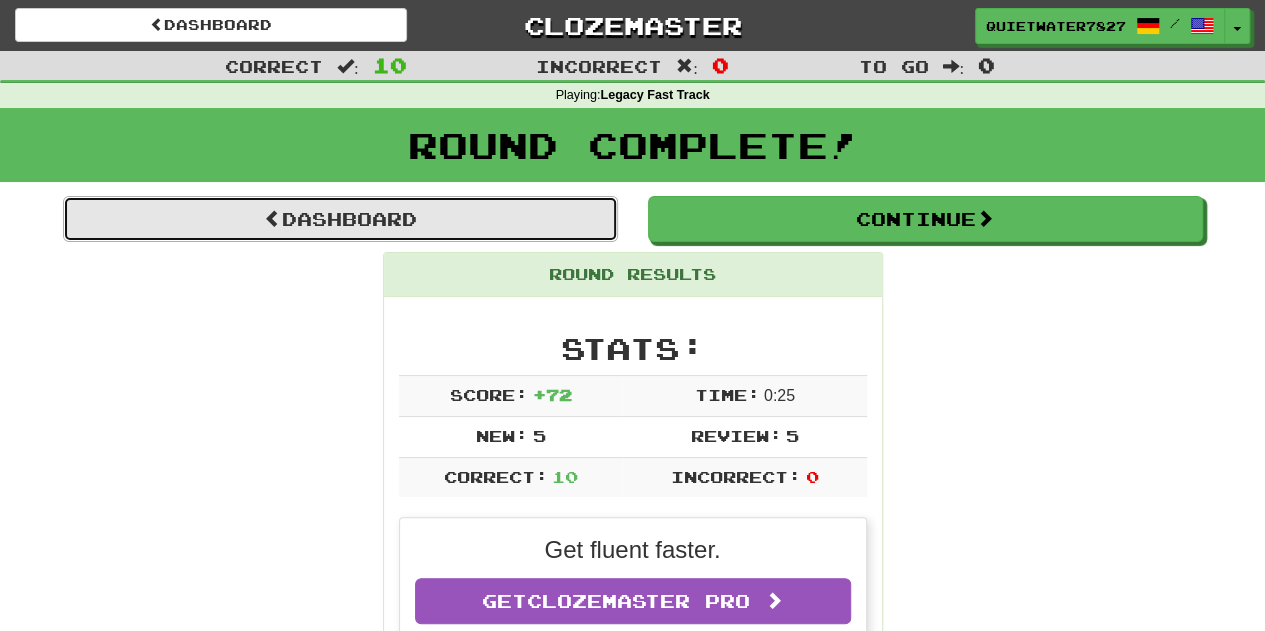 click on "Dashboard" at bounding box center (340, 219) 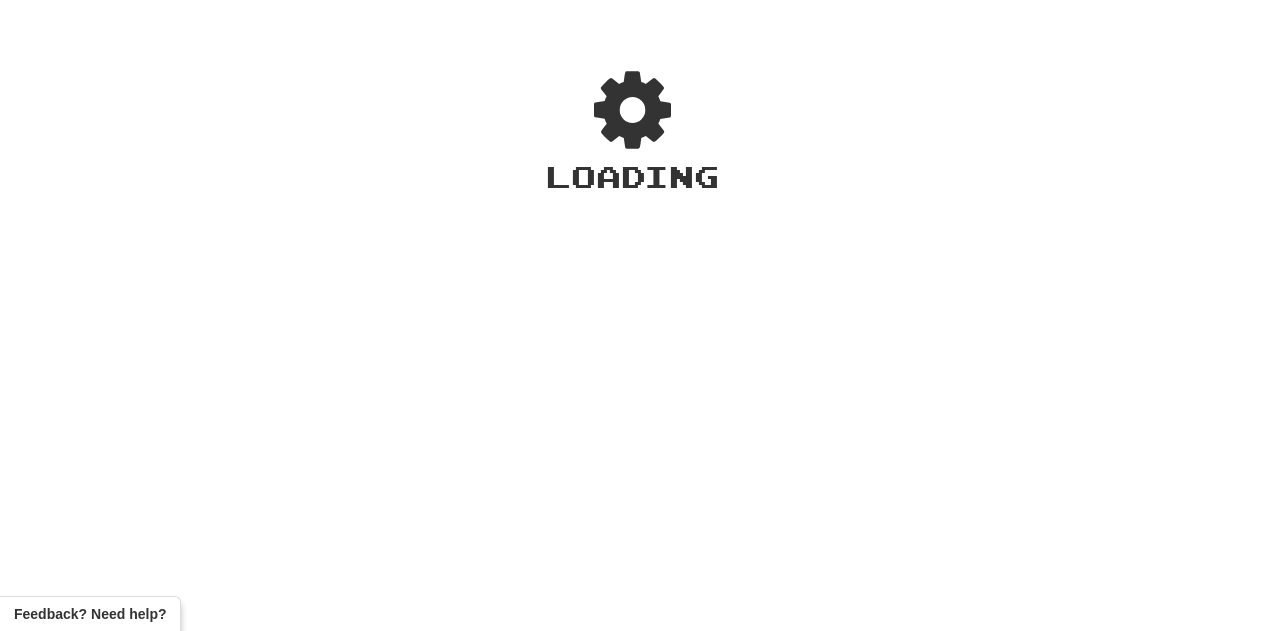 scroll, scrollTop: 0, scrollLeft: 0, axis: both 